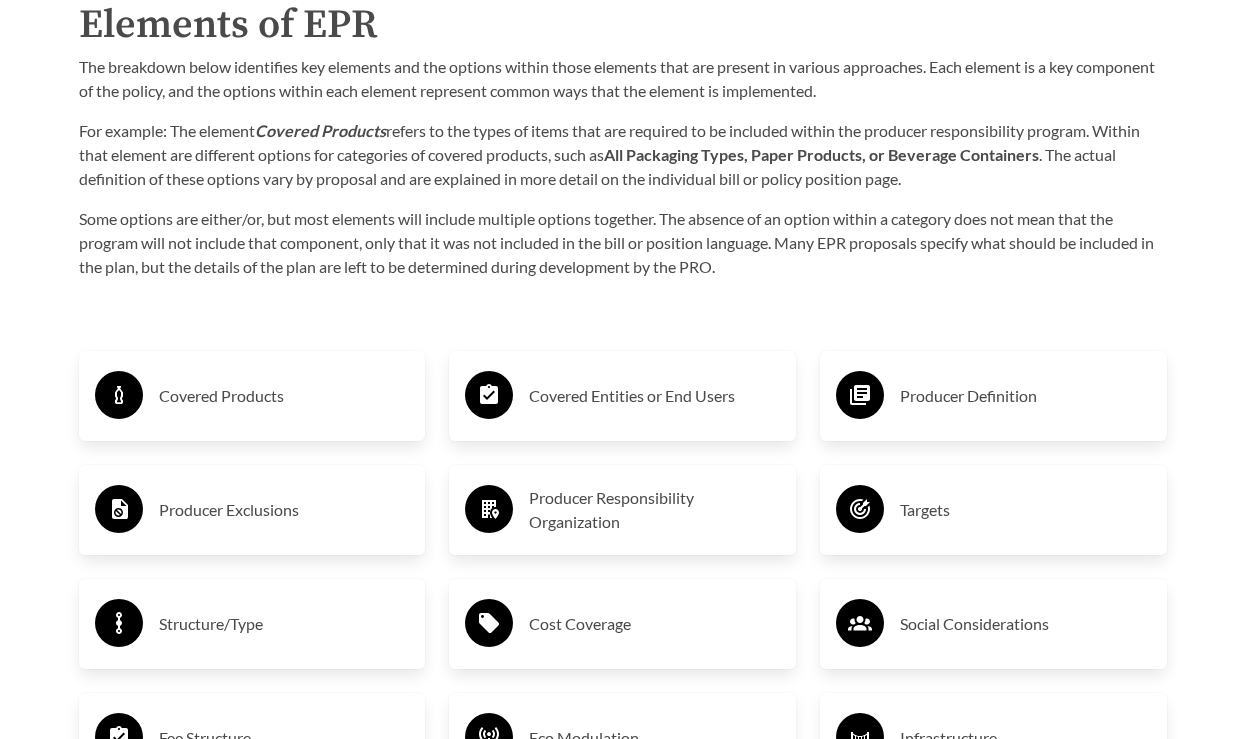 scroll, scrollTop: 3000, scrollLeft: 0, axis: vertical 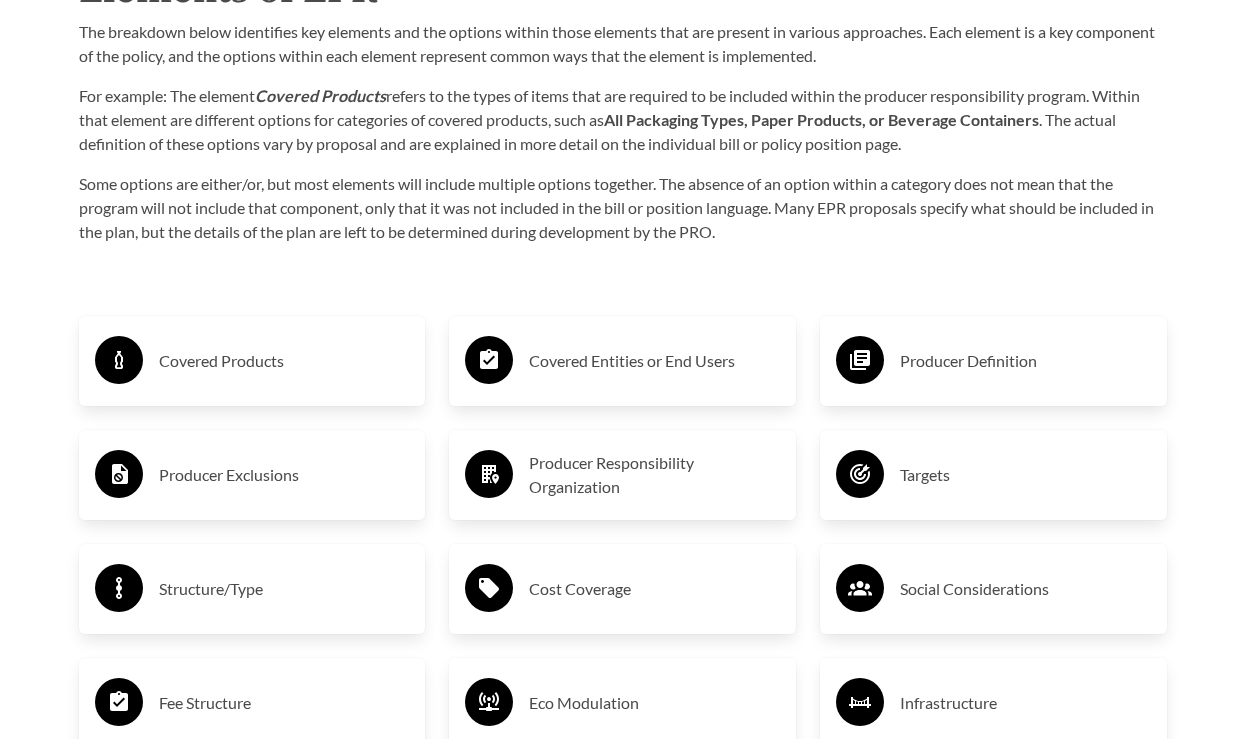 click on "Covered Products" at bounding box center (284, 361) 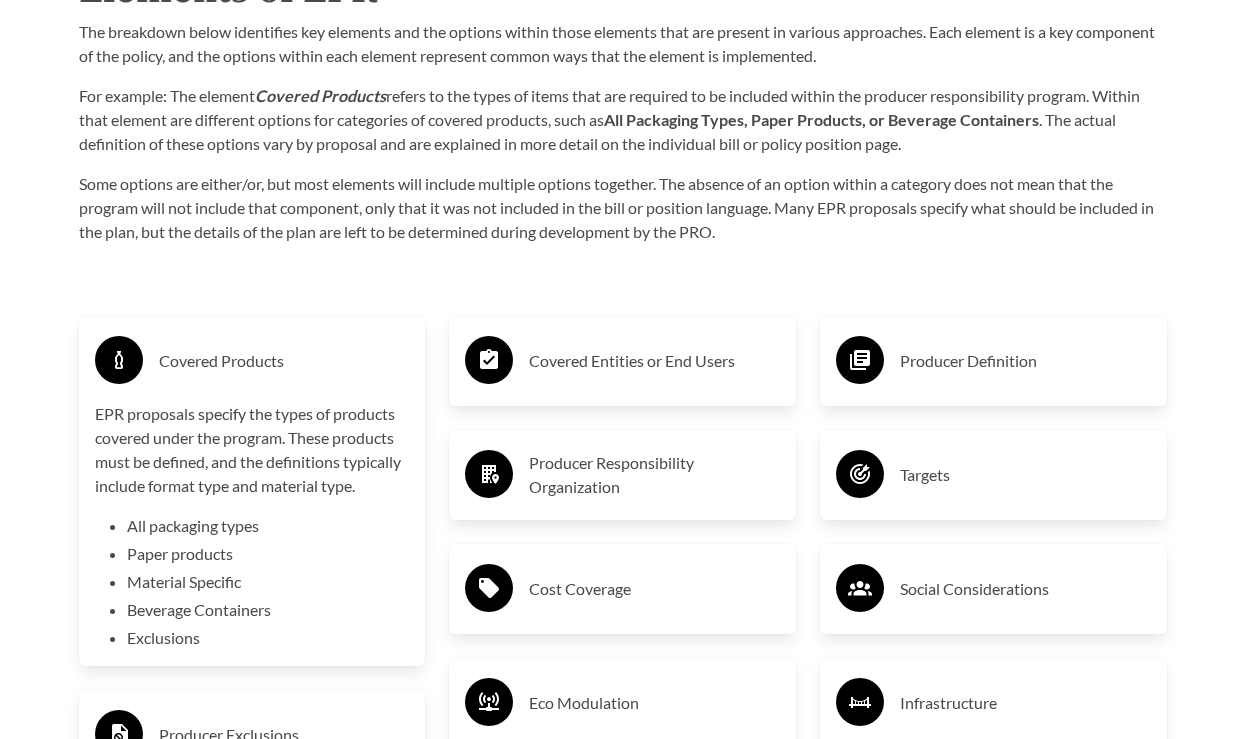 click on "Covered Products" at bounding box center (284, 361) 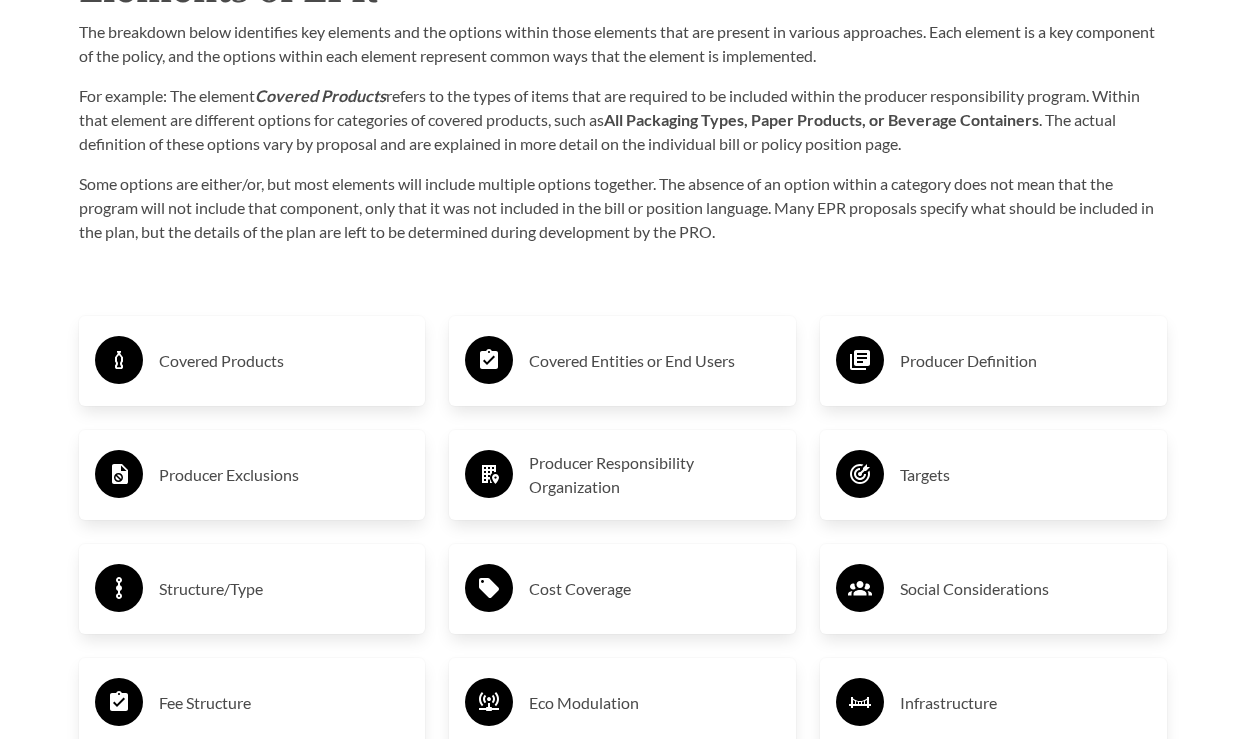 click on "Producer Exclusions" at bounding box center [284, 475] 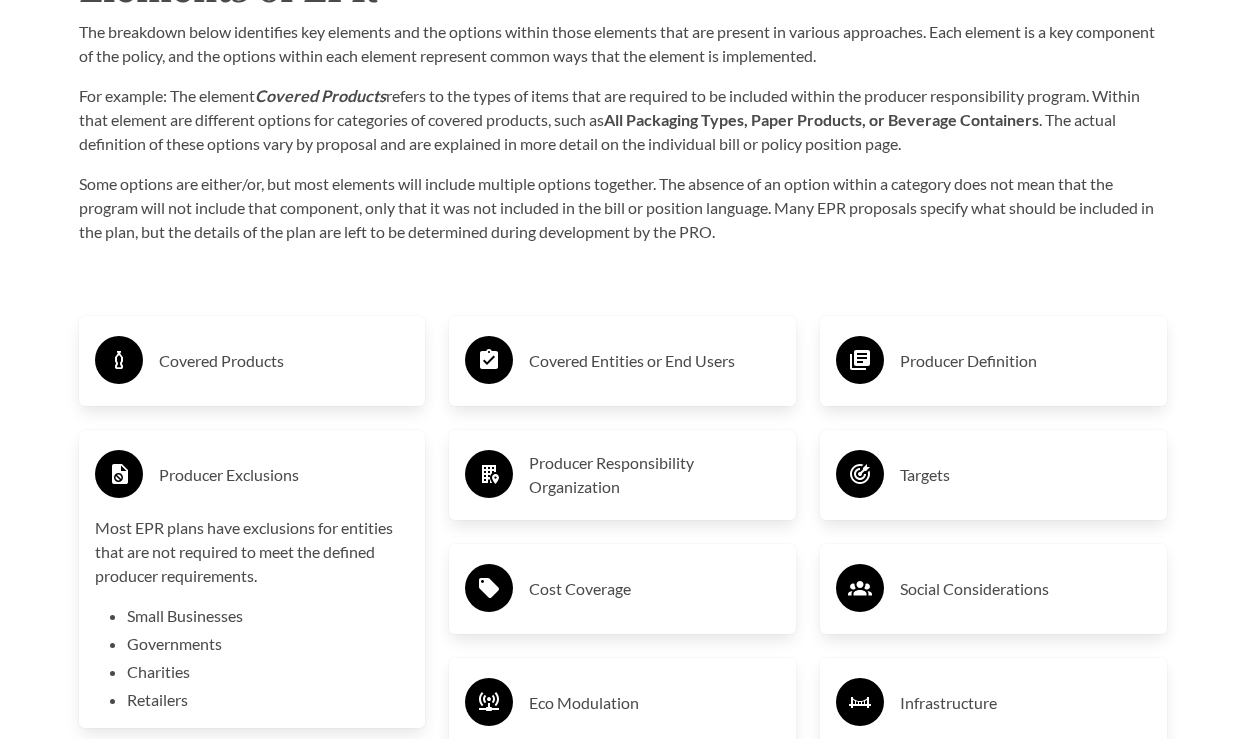 scroll, scrollTop: 3100, scrollLeft: 0, axis: vertical 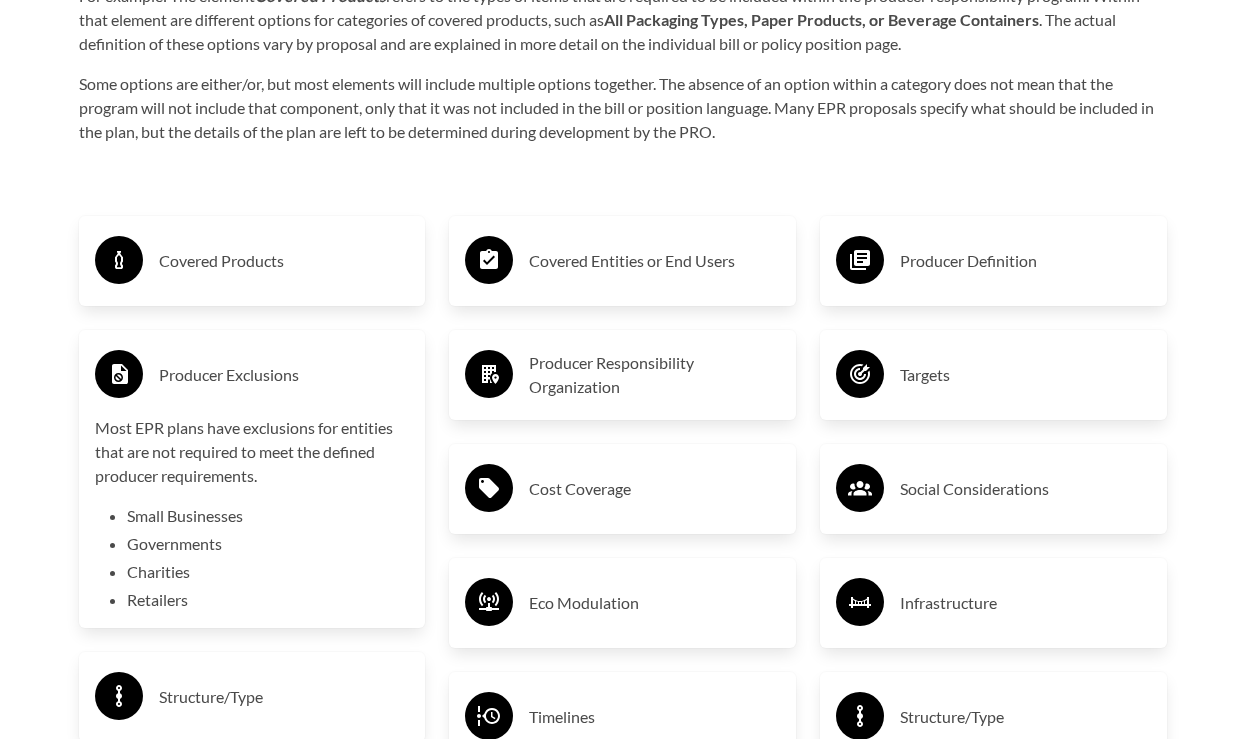 click on "Producer Exclusions" at bounding box center (252, 375) 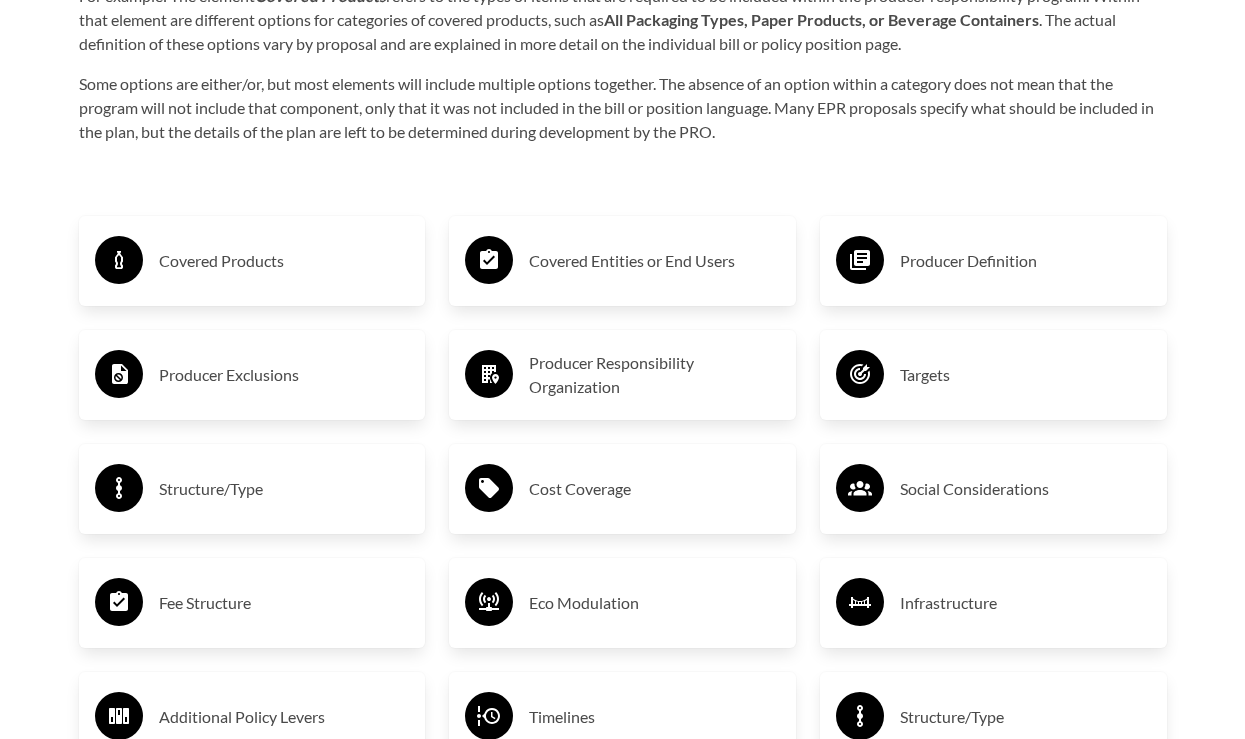 click on "Producer Definition" at bounding box center (1025, 261) 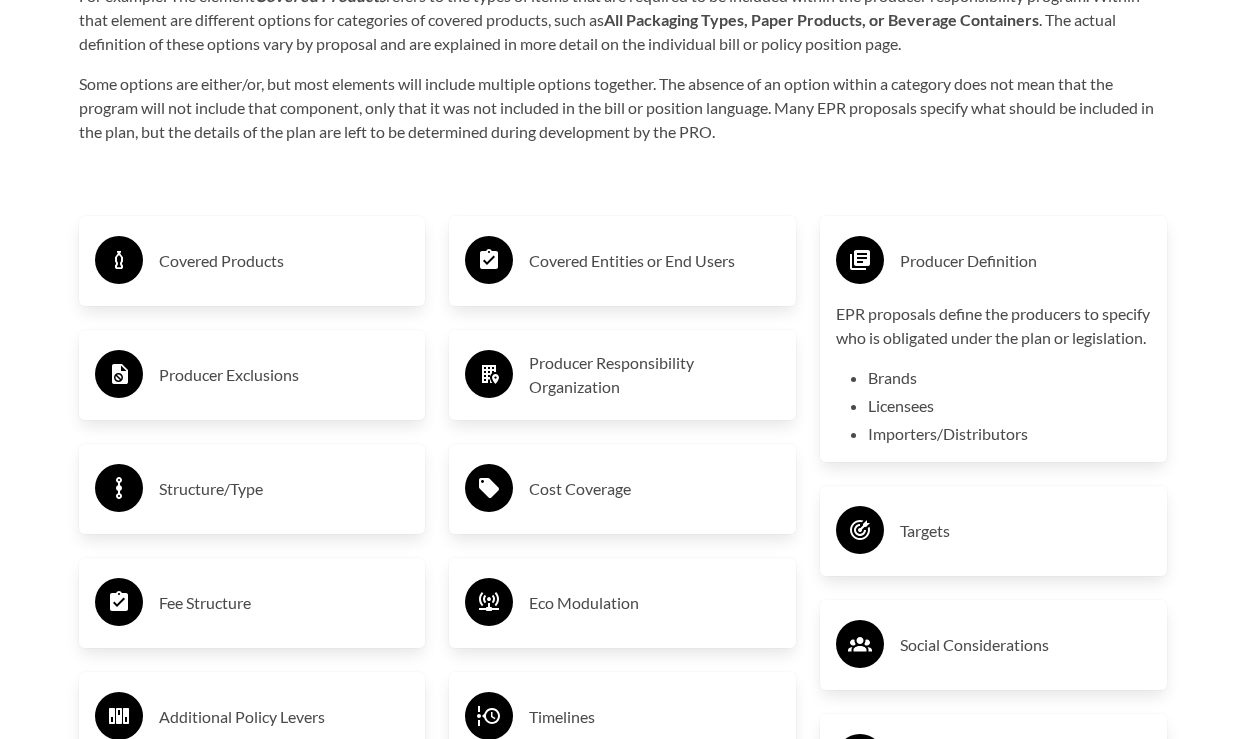 click on "Producer Definition" at bounding box center (1025, 261) 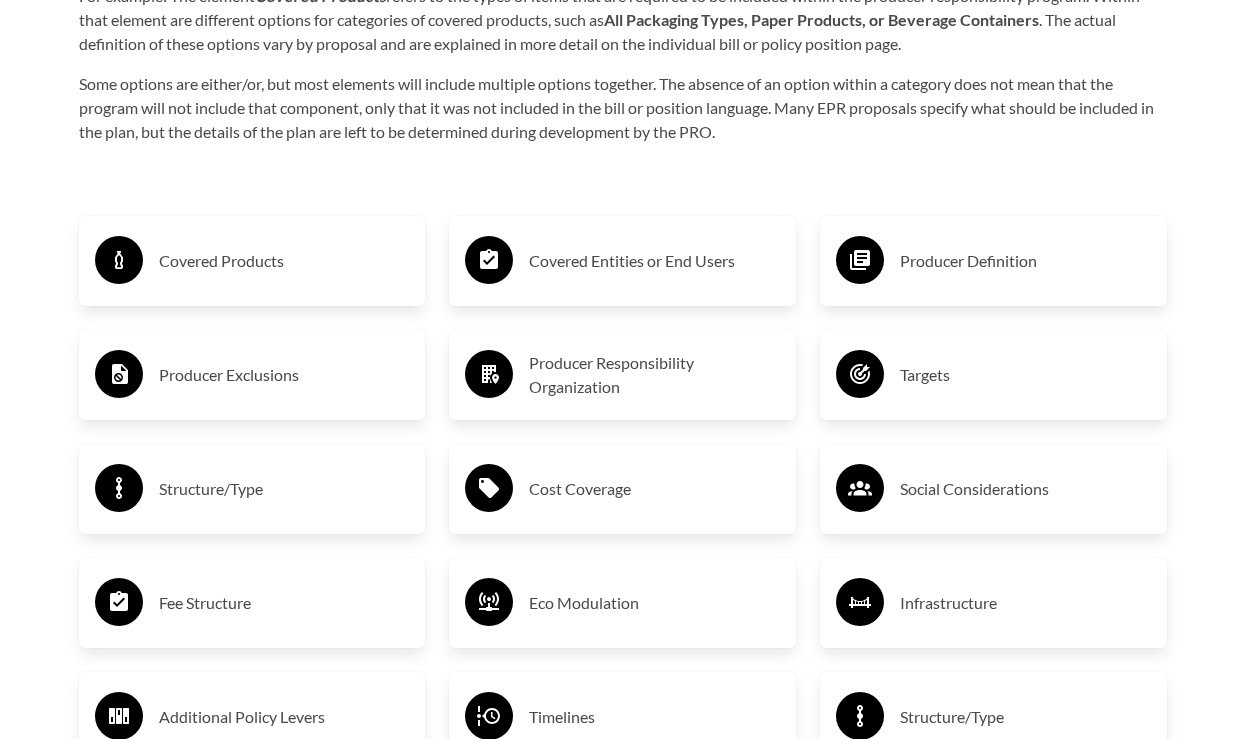click on "Producer Responsibility Organization" at bounding box center (654, 375) 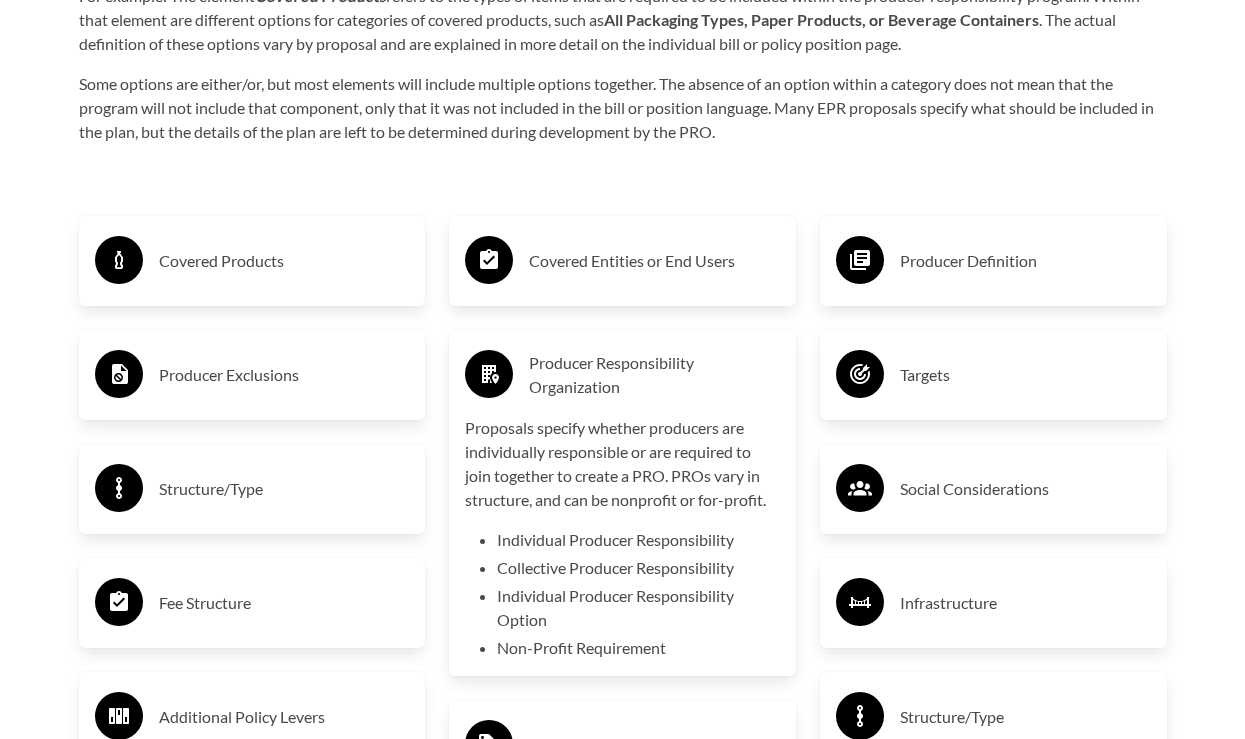 click on "Producer Responsibility Organization" at bounding box center [654, 375] 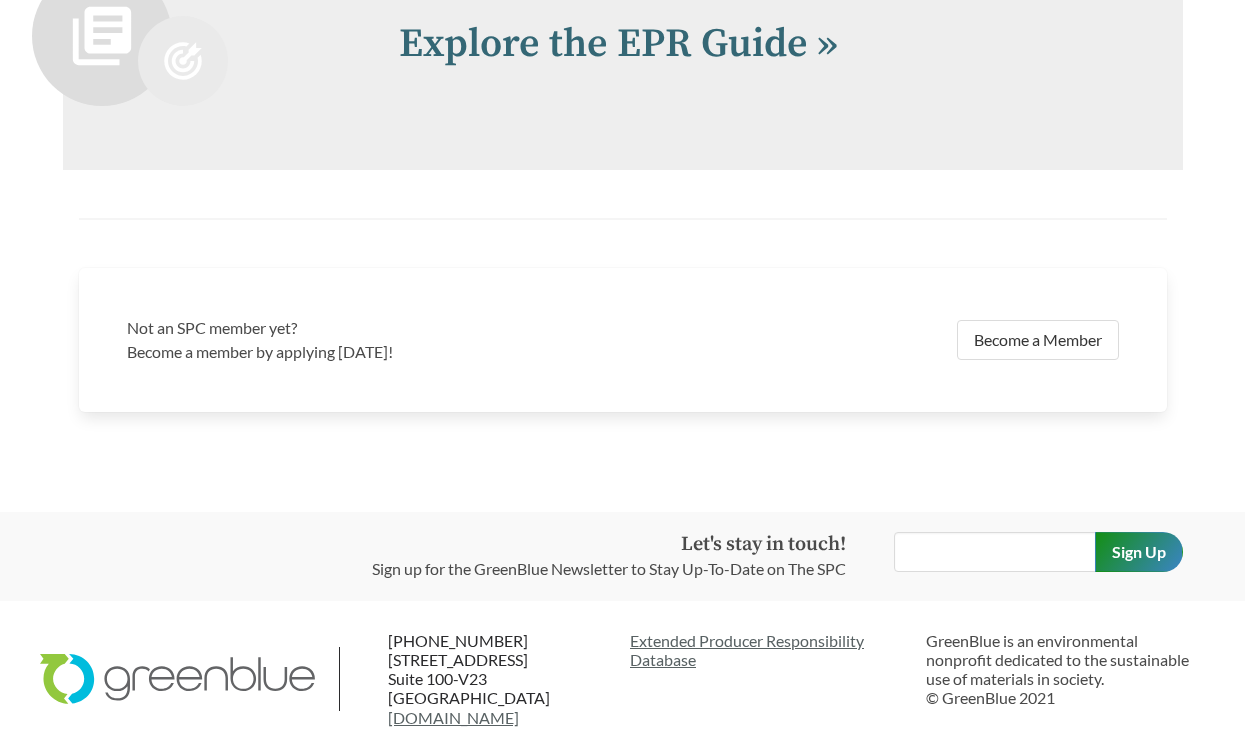 scroll, scrollTop: 4266, scrollLeft: 0, axis: vertical 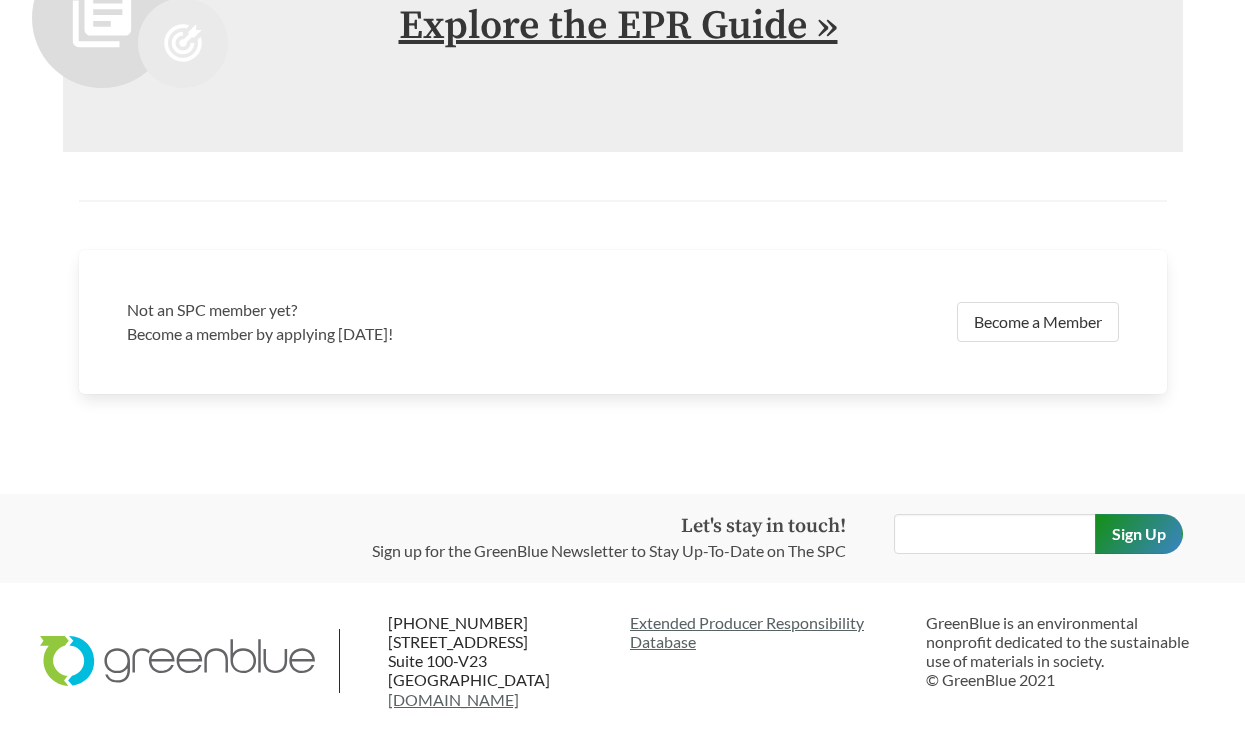 click on "Explore the EPR Guide »" at bounding box center (618, 26) 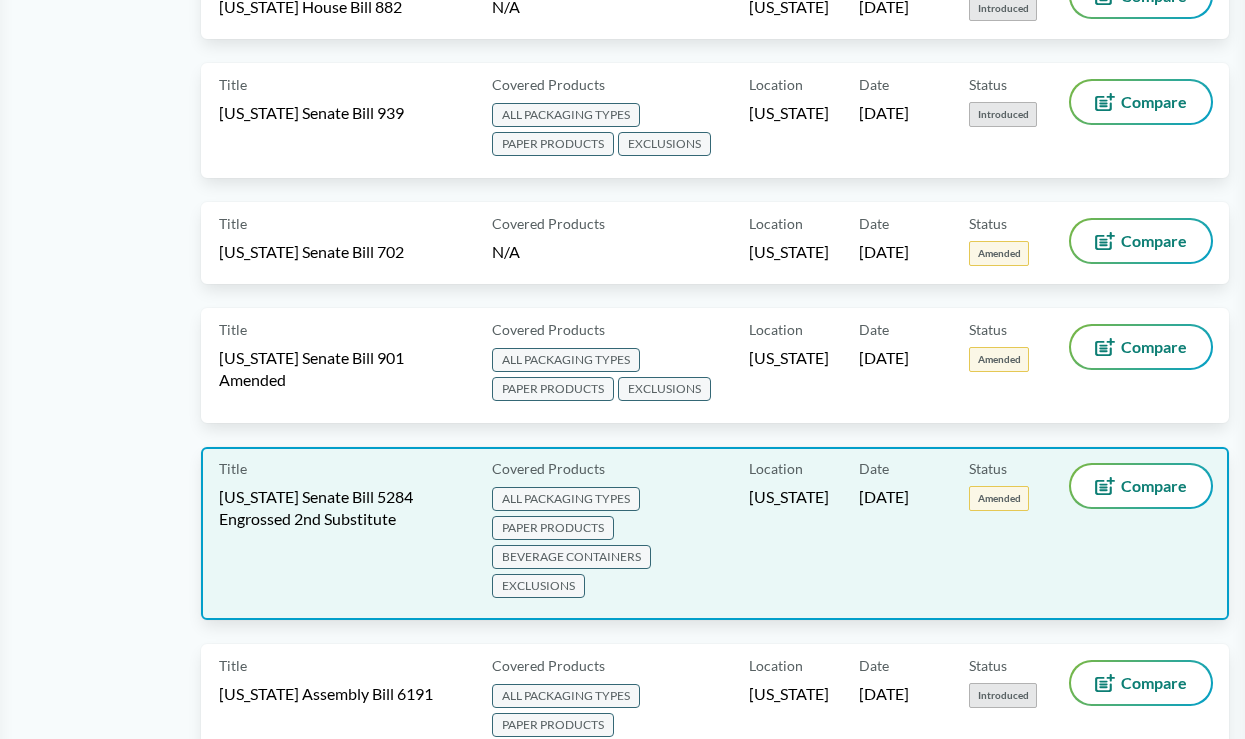 scroll, scrollTop: 900, scrollLeft: 0, axis: vertical 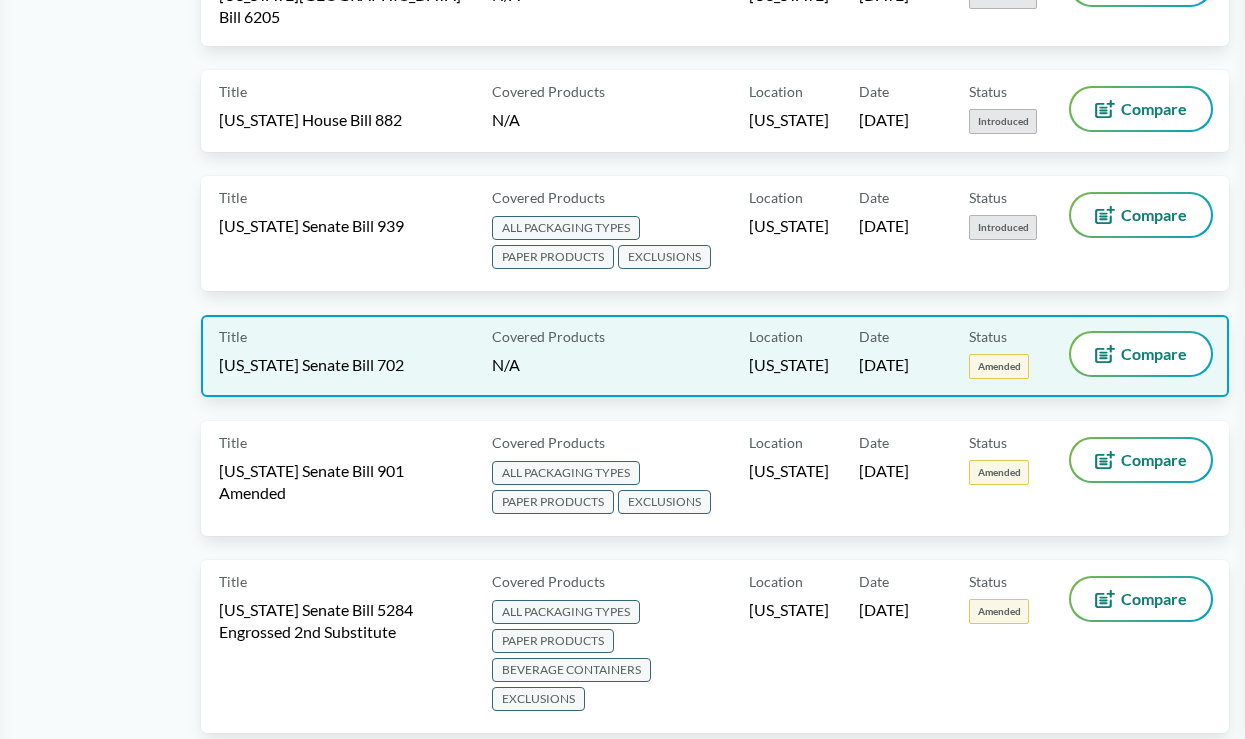click on "Title Illinois Senate Bill 702" at bounding box center [351, 356] 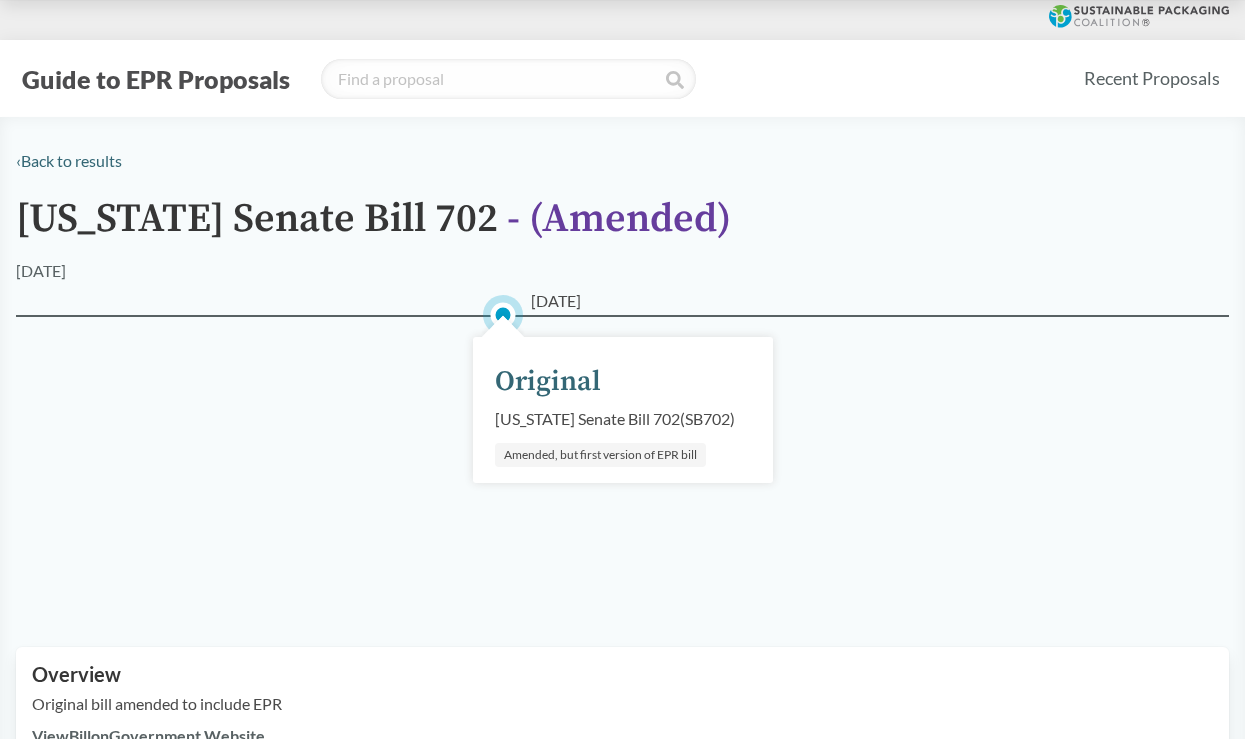 scroll, scrollTop: 300, scrollLeft: 0, axis: vertical 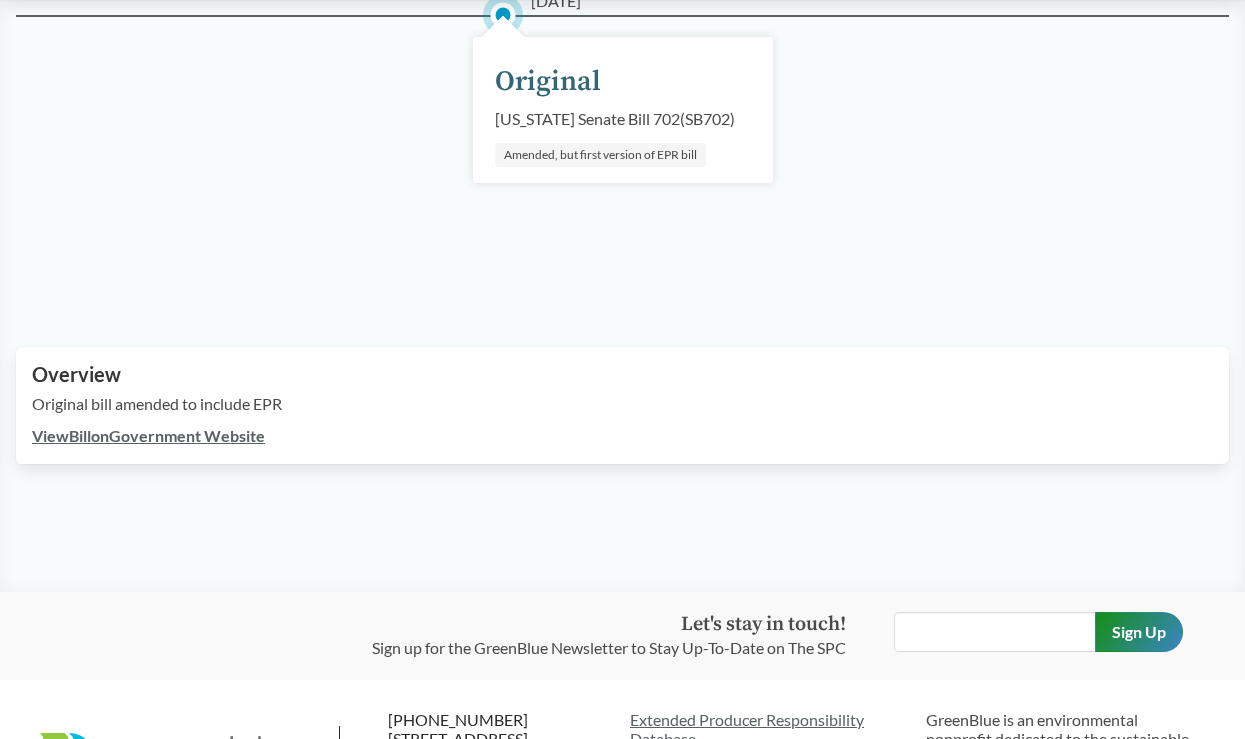 click on "View  Bill  on  Government Website" at bounding box center (148, 435) 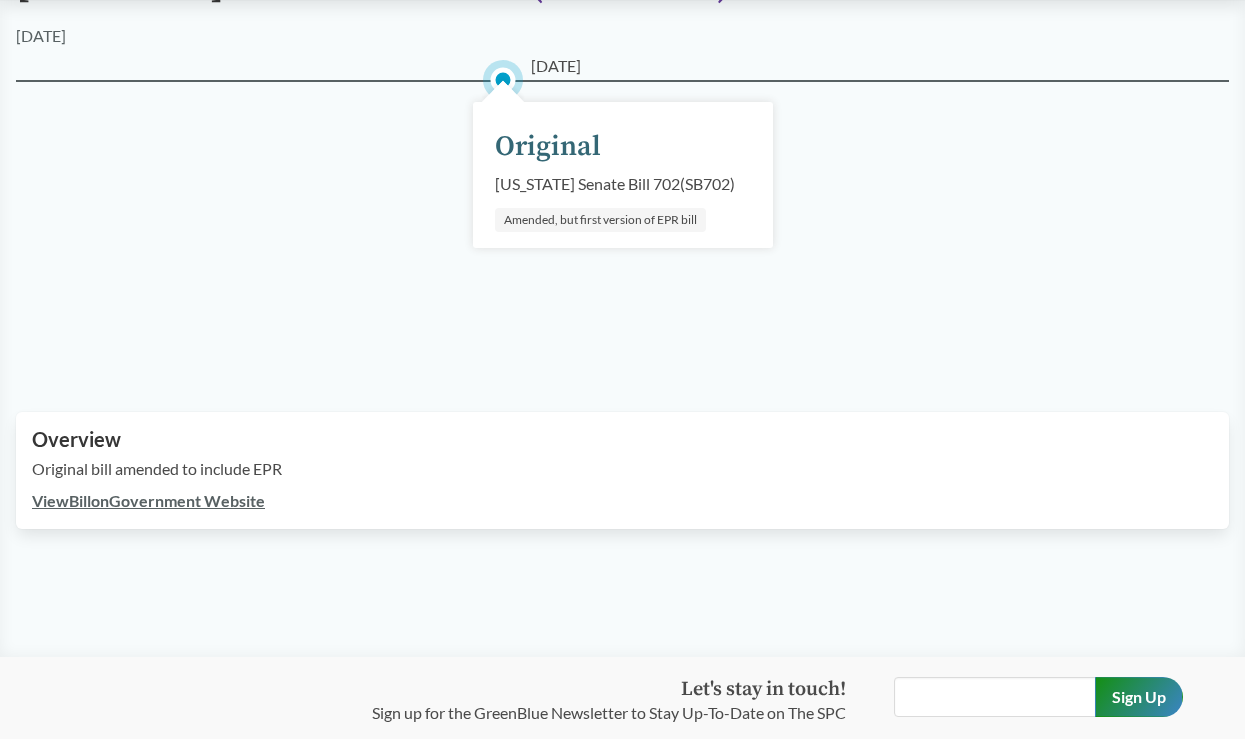 scroll, scrollTop: 0, scrollLeft: 0, axis: both 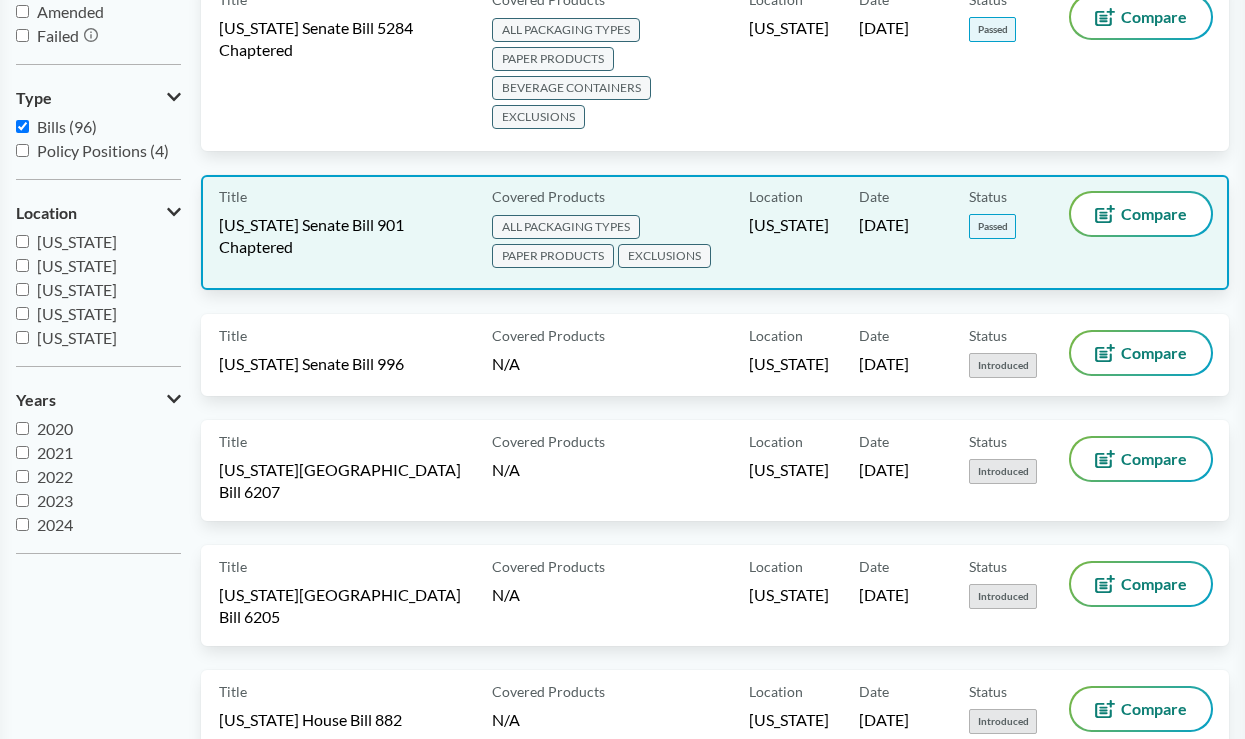 click on "[US_STATE] Senate Bill 901 Chaptered" at bounding box center [343, 236] 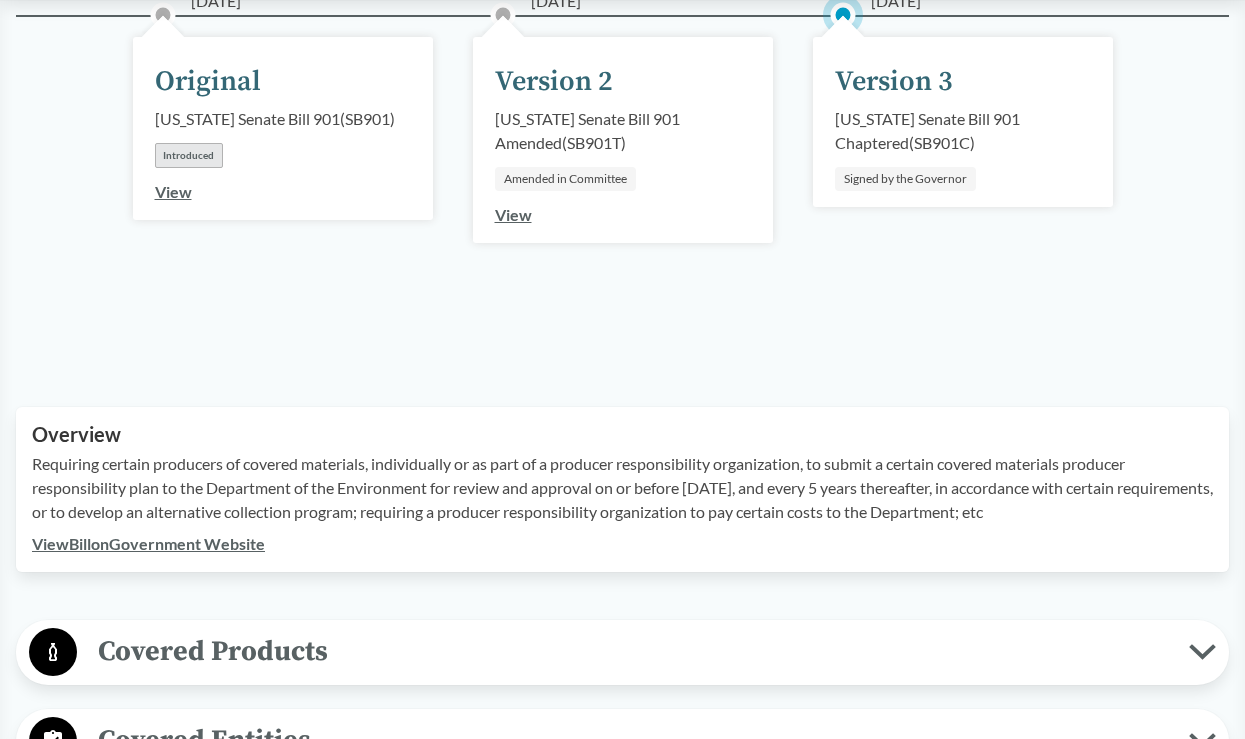 scroll, scrollTop: 0, scrollLeft: 0, axis: both 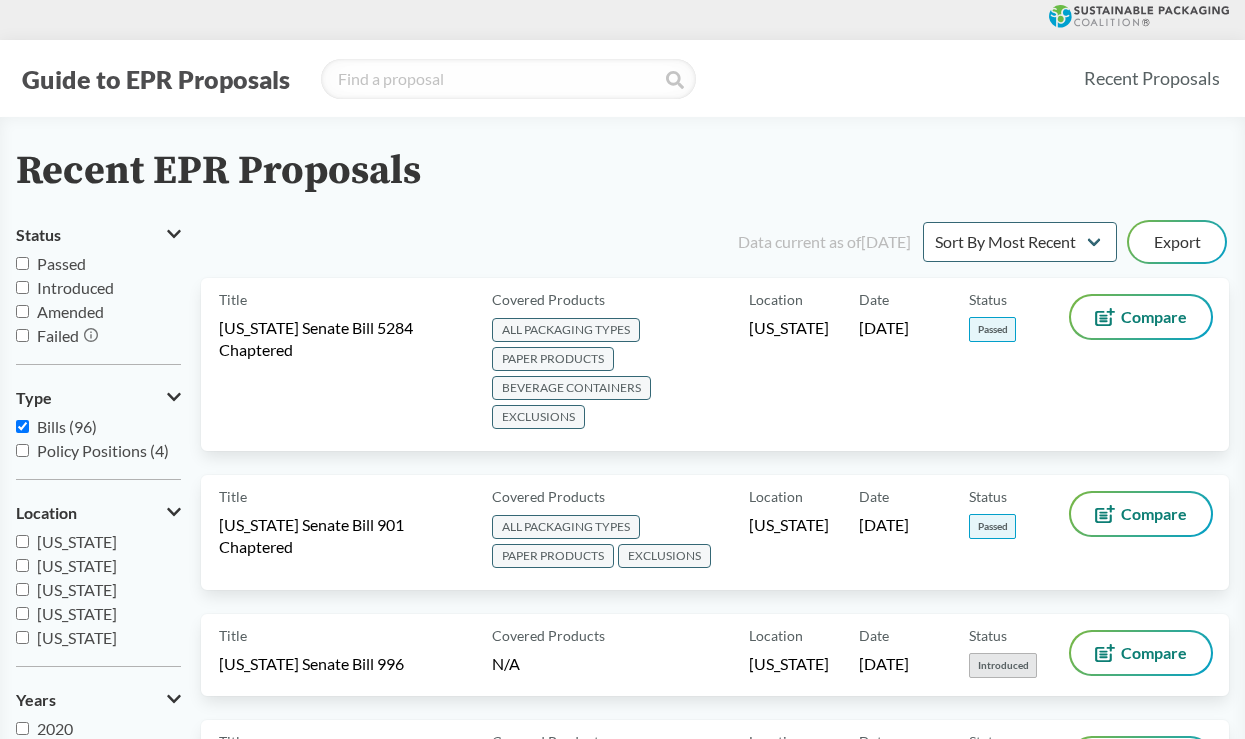 click on "Passed" at bounding box center [98, 264] 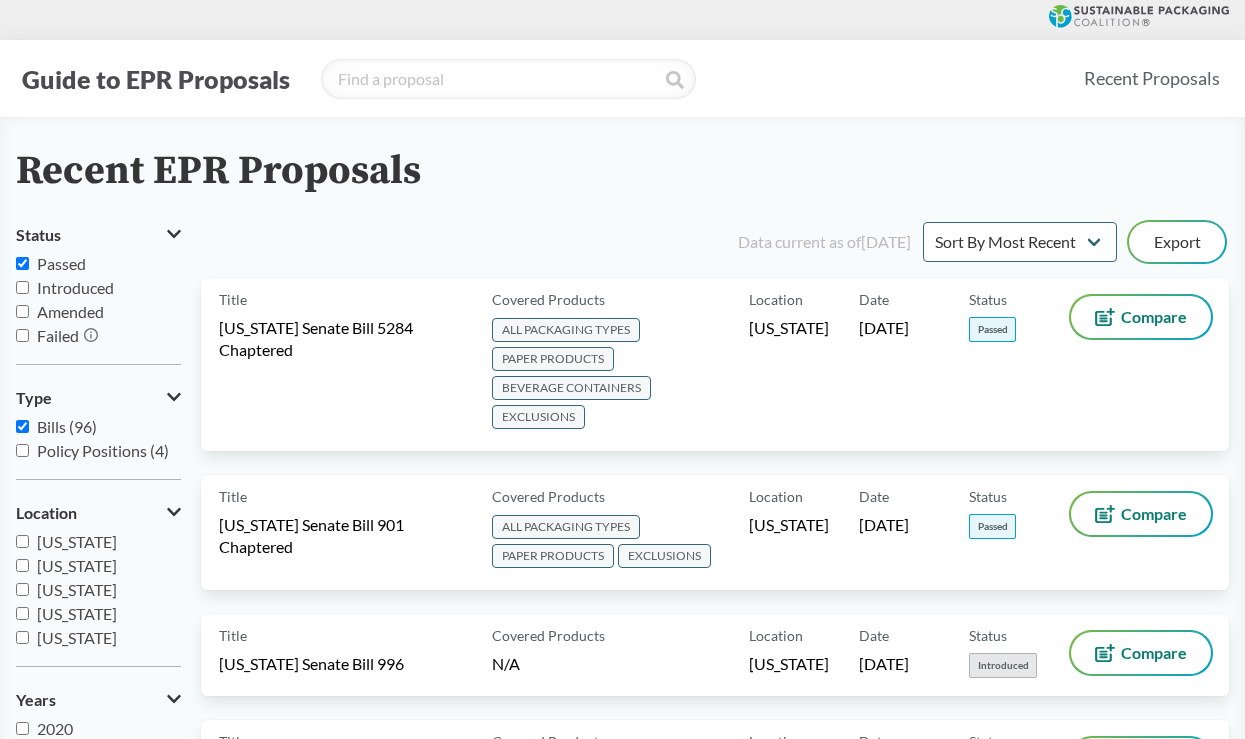 checkbox on "true" 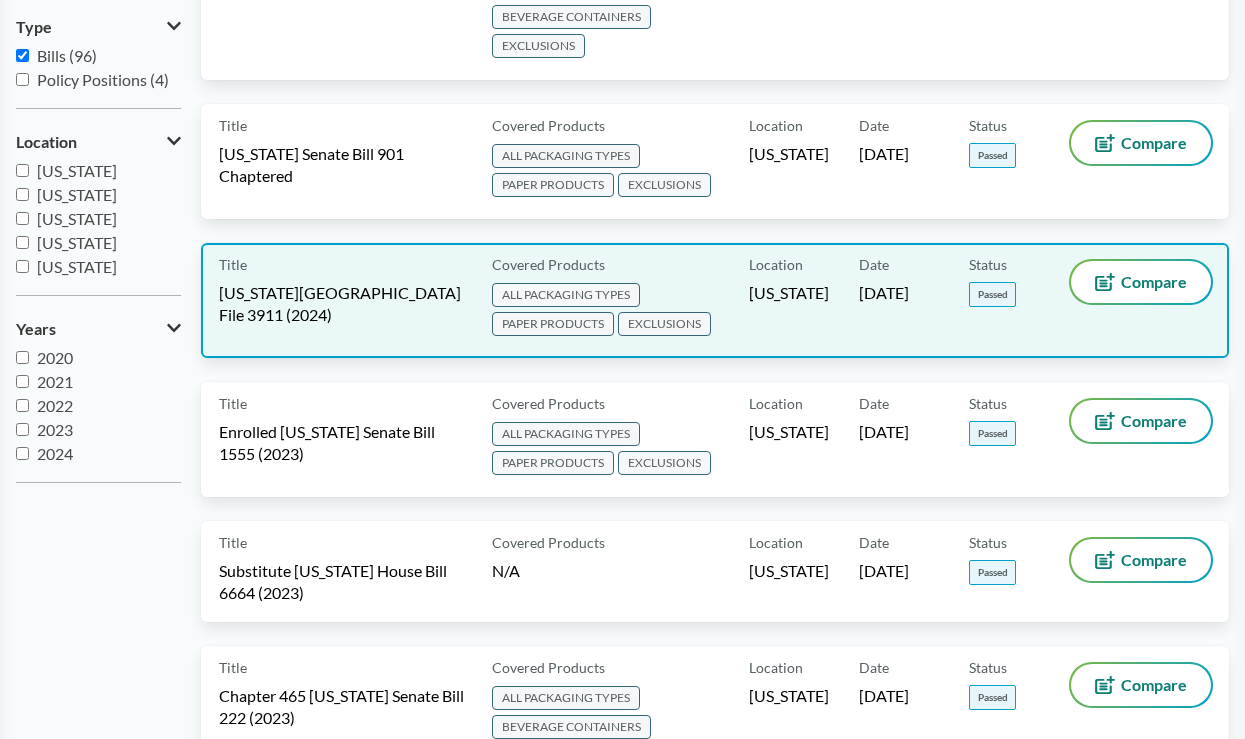 scroll, scrollTop: 400, scrollLeft: 0, axis: vertical 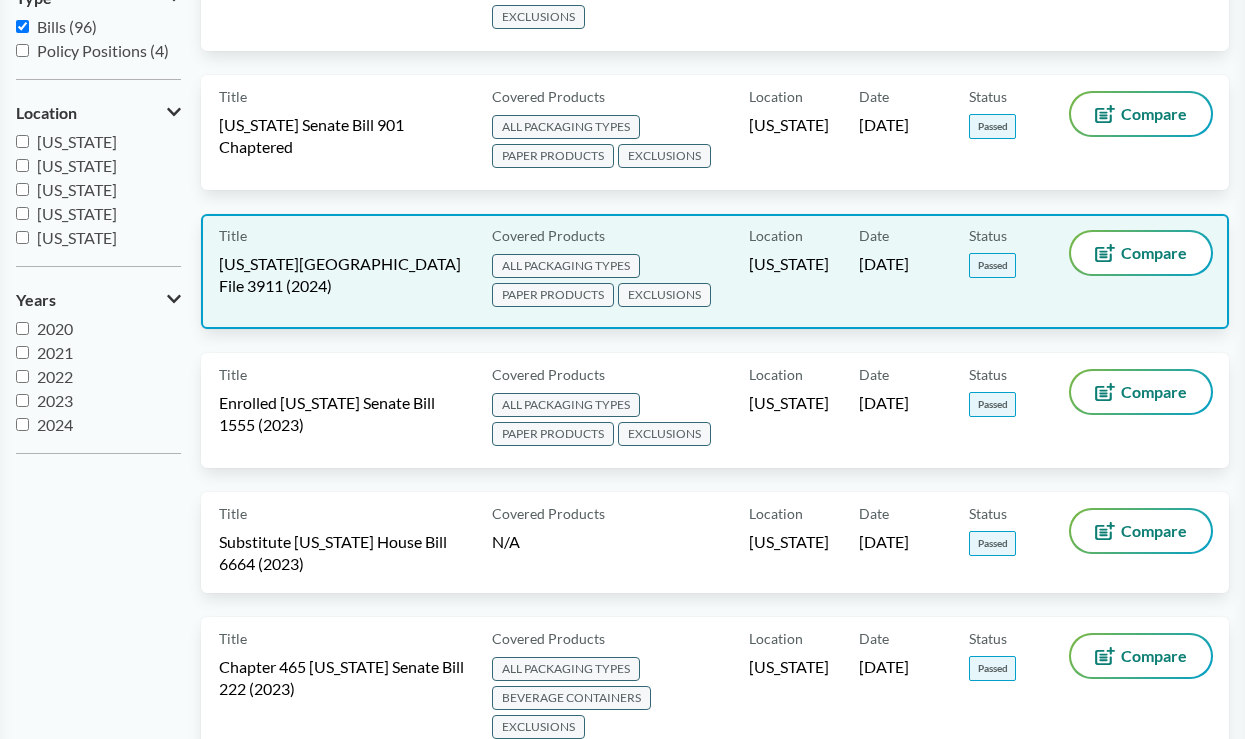 click on "[US_STATE][GEOGRAPHIC_DATA] File 3911 (2024)" at bounding box center (343, 275) 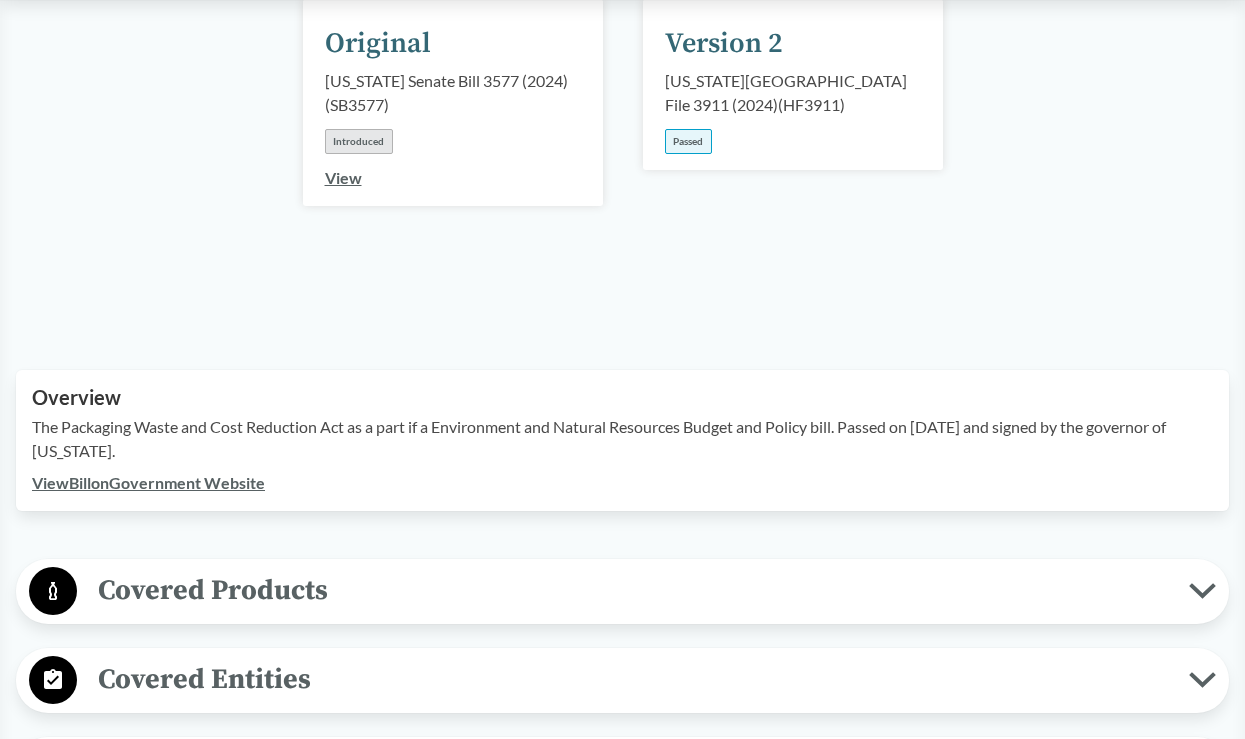 scroll, scrollTop: 500, scrollLeft: 0, axis: vertical 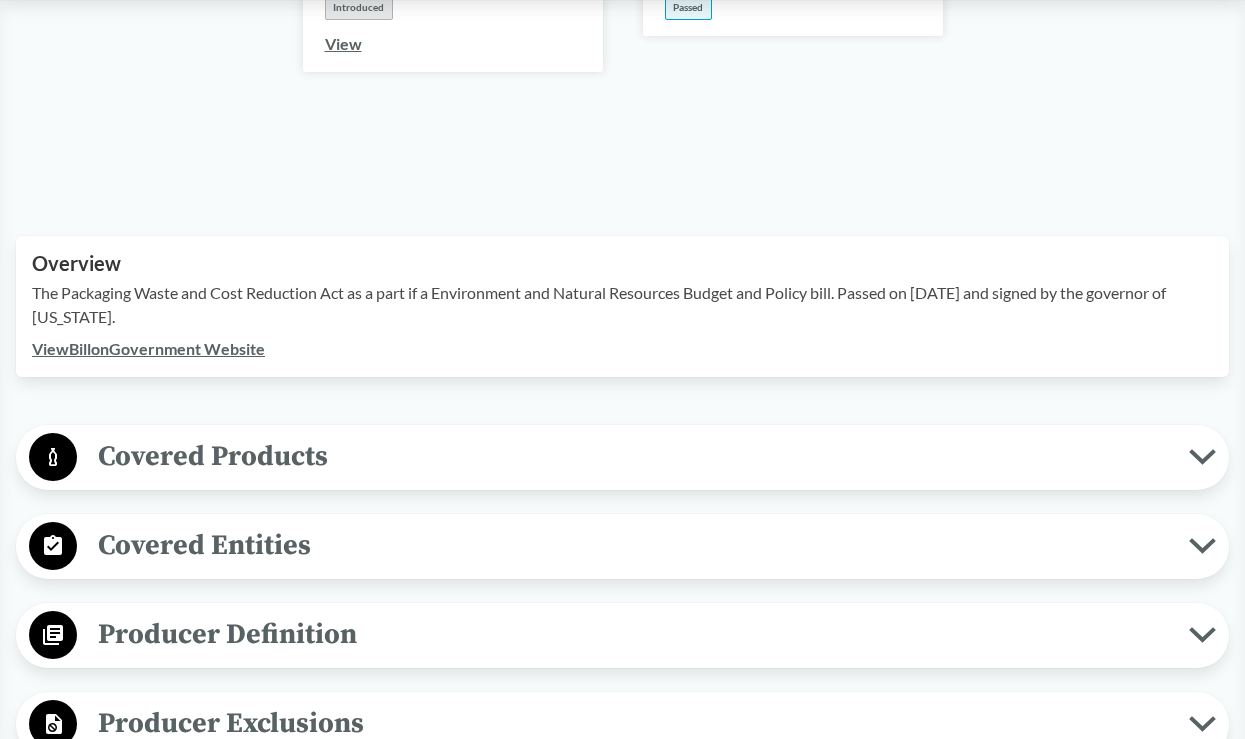 click on "Covered Products" at bounding box center (633, 456) 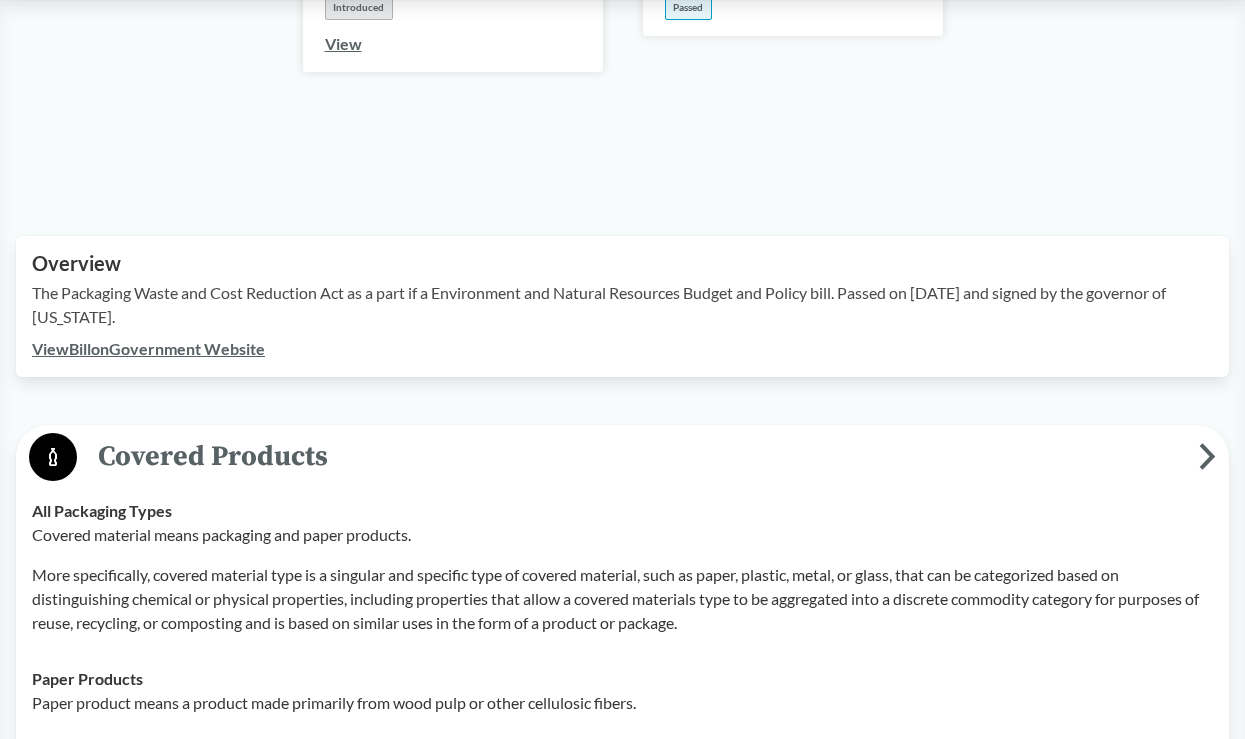 click on "Covered Products" at bounding box center (638, 456) 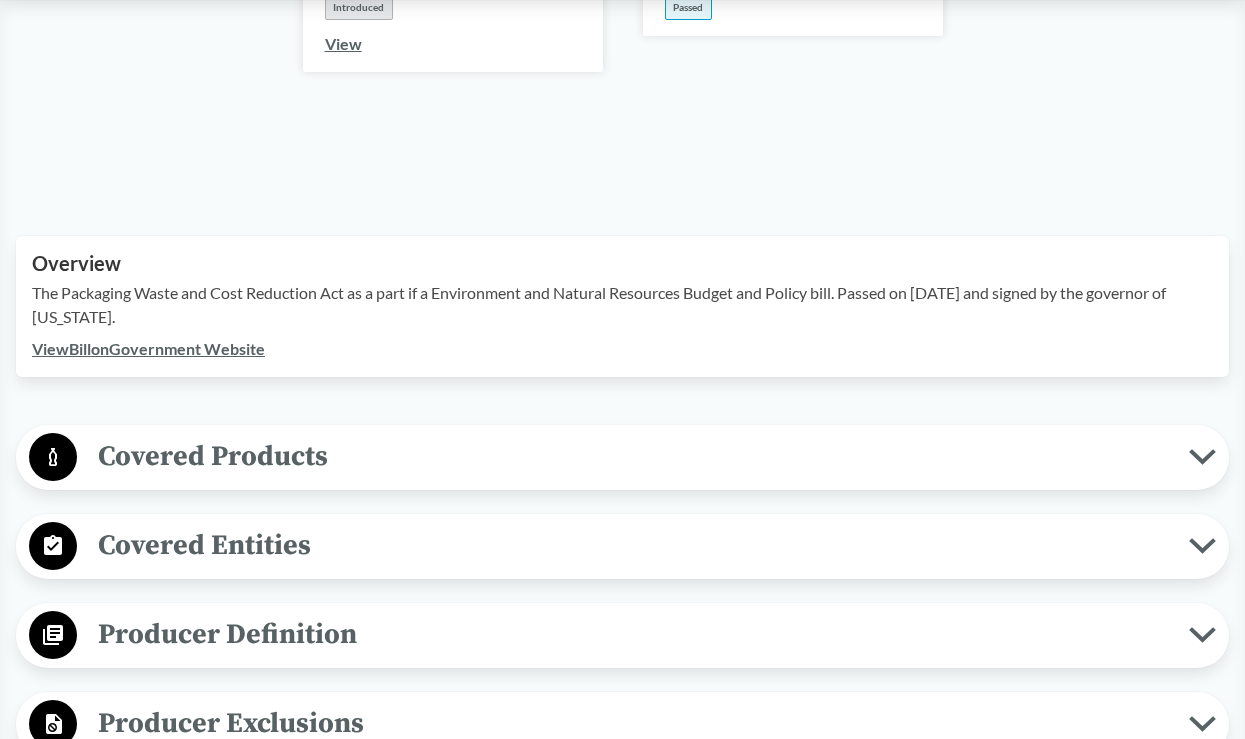 click on "Producer Definition" at bounding box center (633, 634) 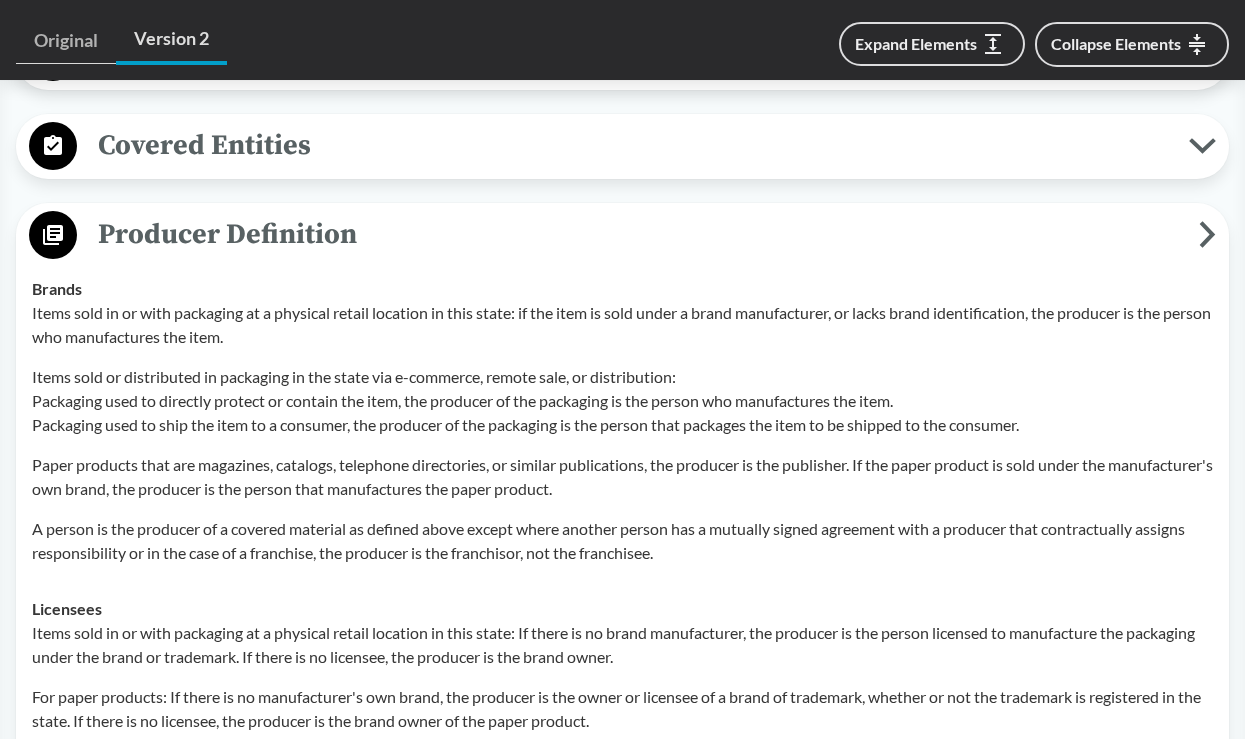 scroll, scrollTop: 300, scrollLeft: 0, axis: vertical 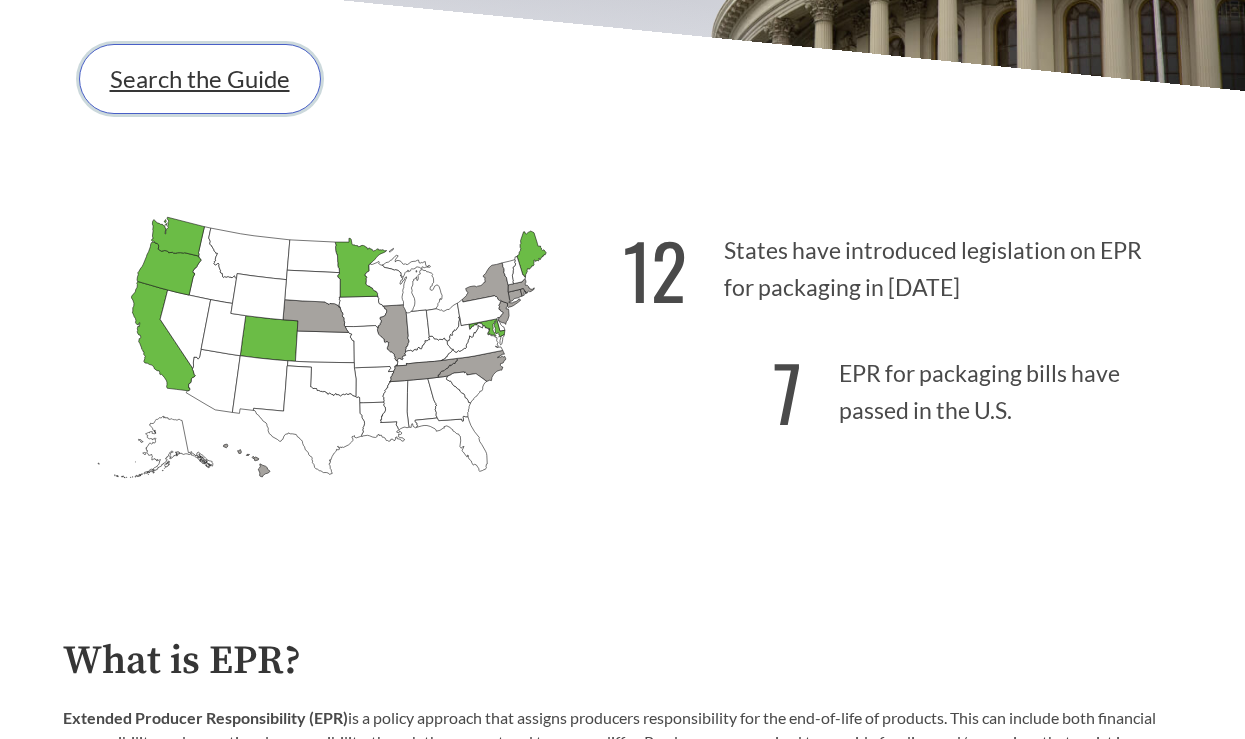 click on "Search the Guide" at bounding box center (200, 79) 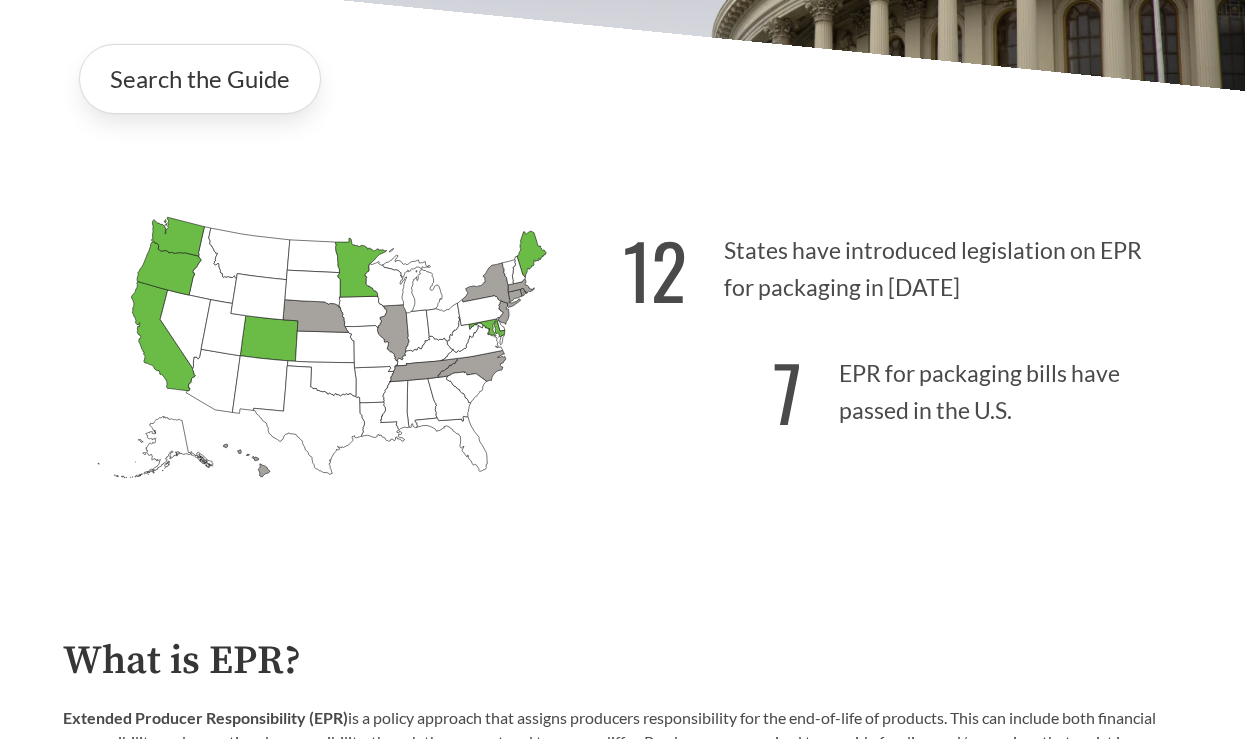 scroll, scrollTop: 0, scrollLeft: 0, axis: both 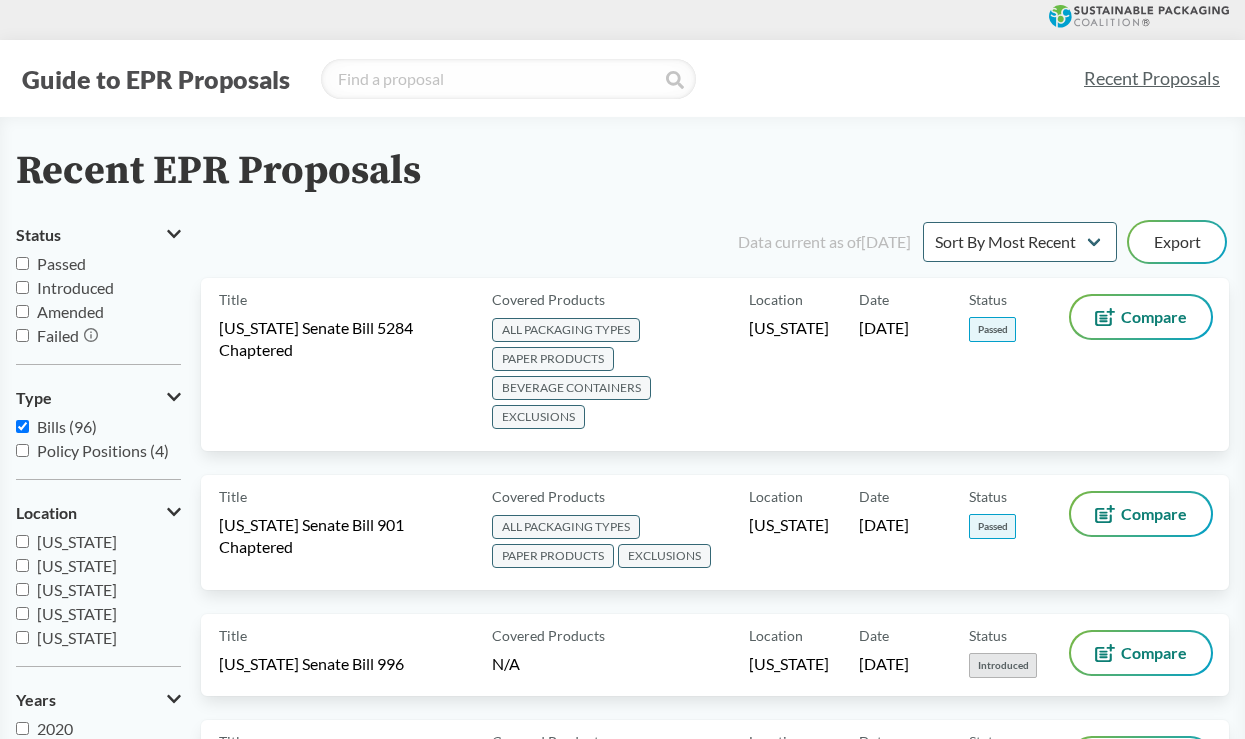 click on "Passed" at bounding box center [22, 263] 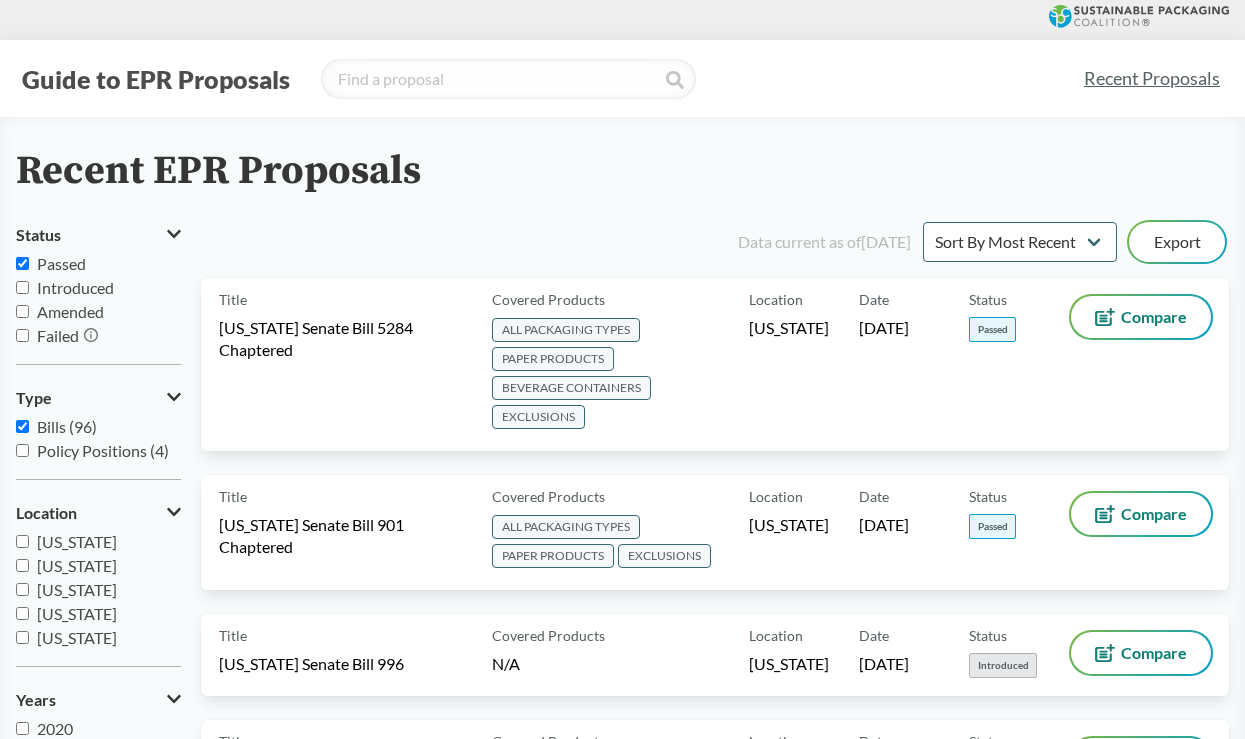 checkbox on "true" 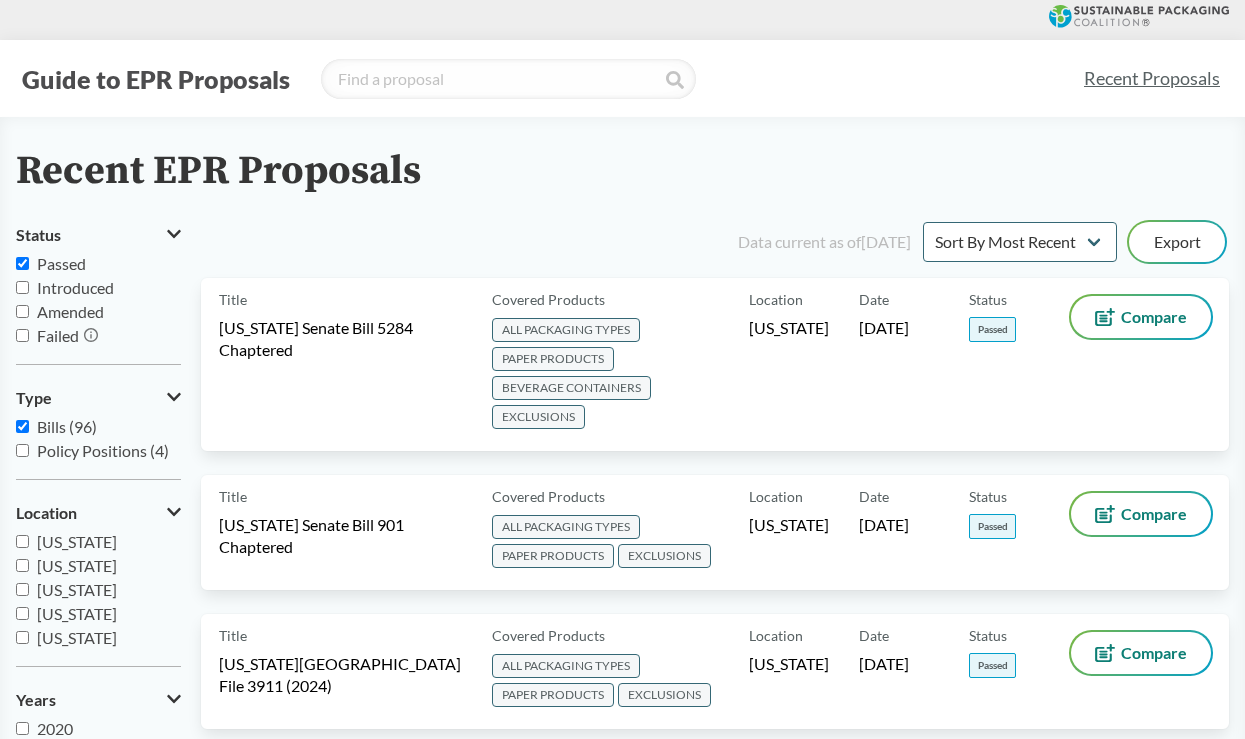 click on "Amended" at bounding box center [22, 311] 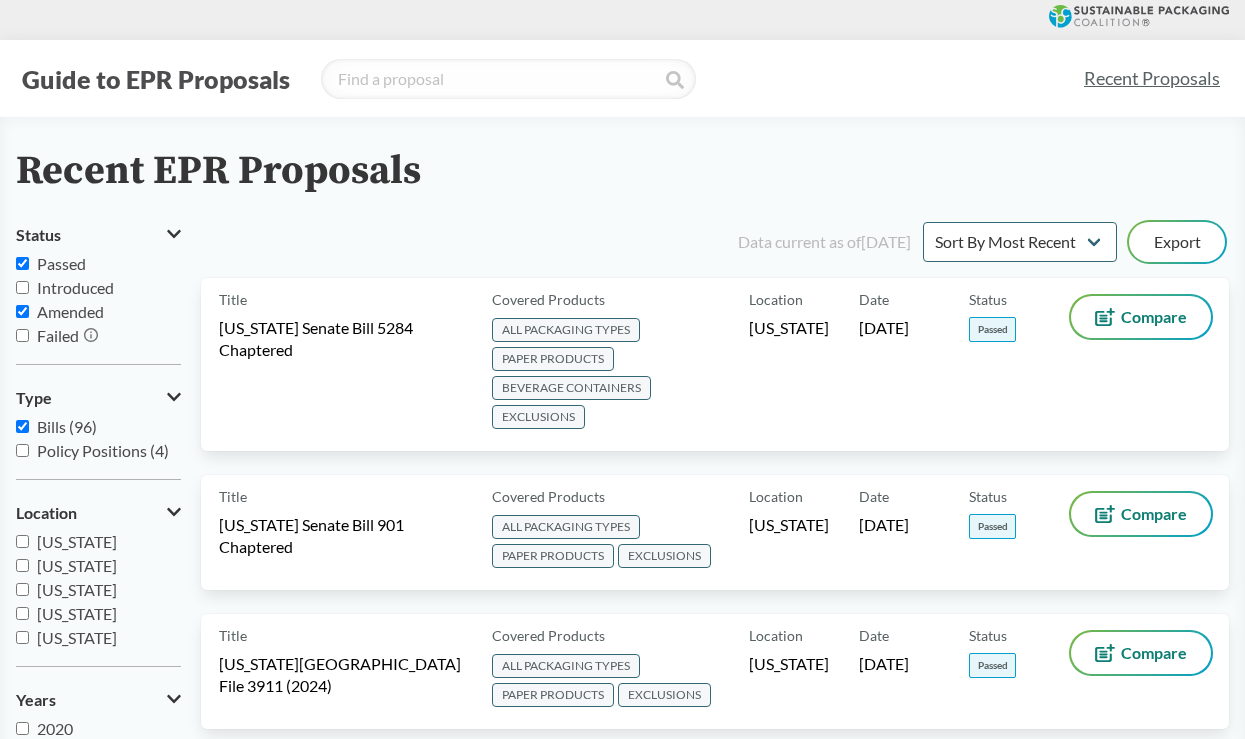 checkbox on "true" 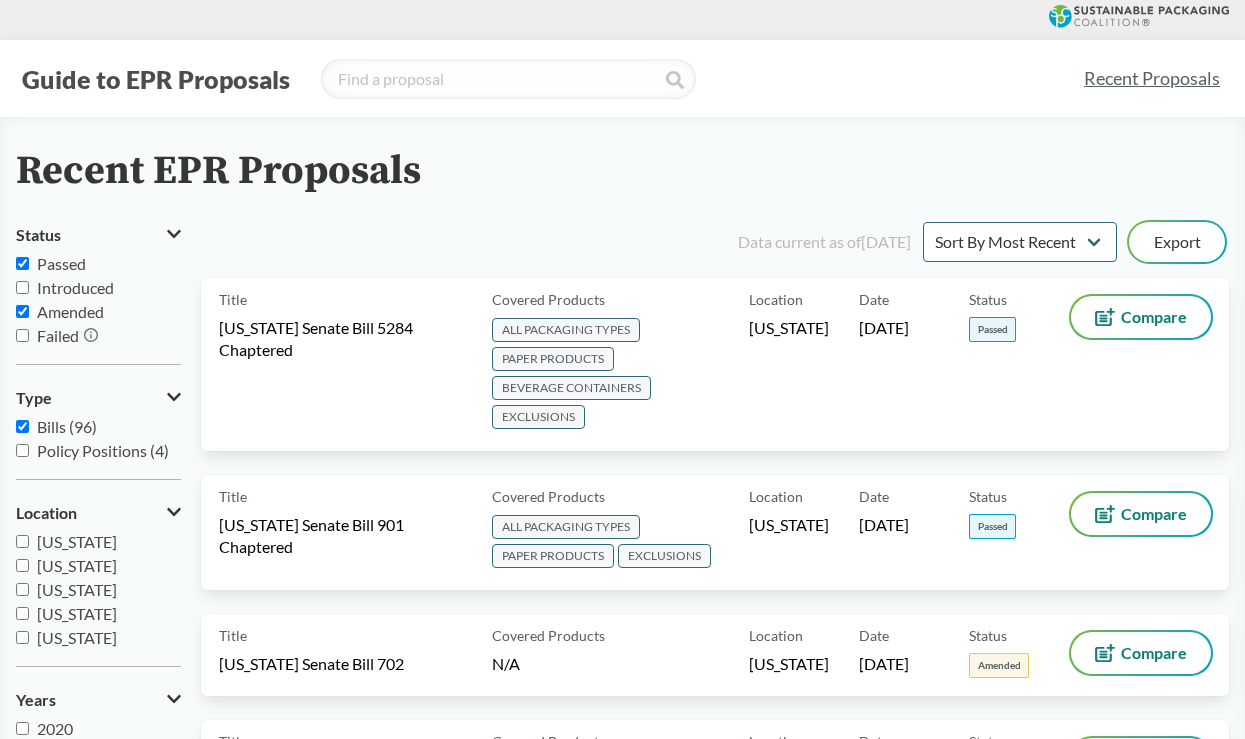 click on "Policy Positions (4)" at bounding box center [98, 451] 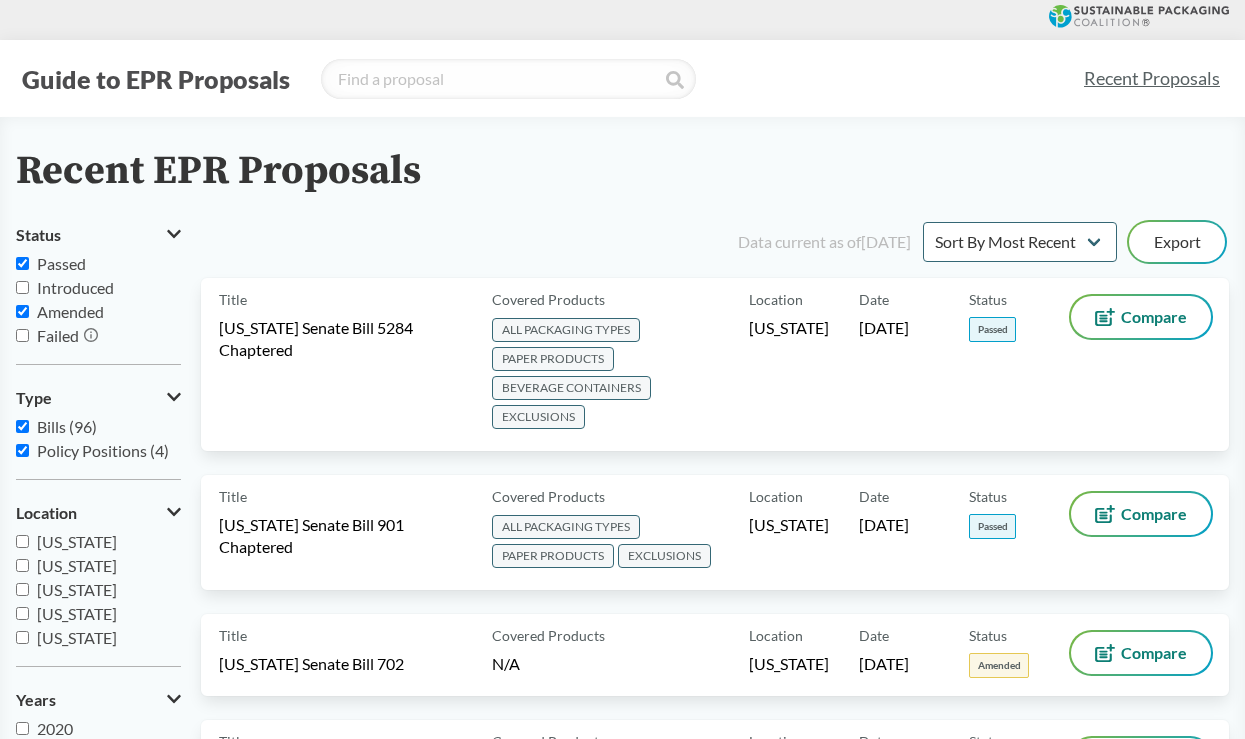 checkbox on "true" 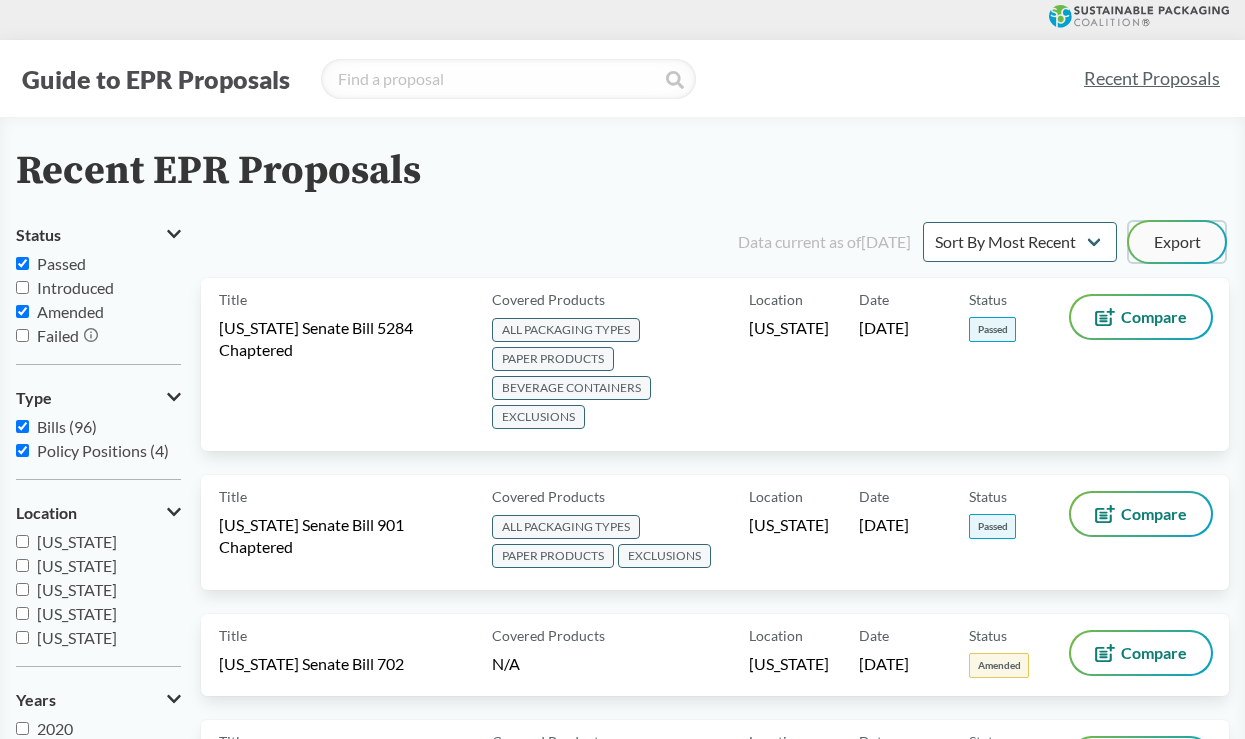 click on "Export" at bounding box center (1177, 242) 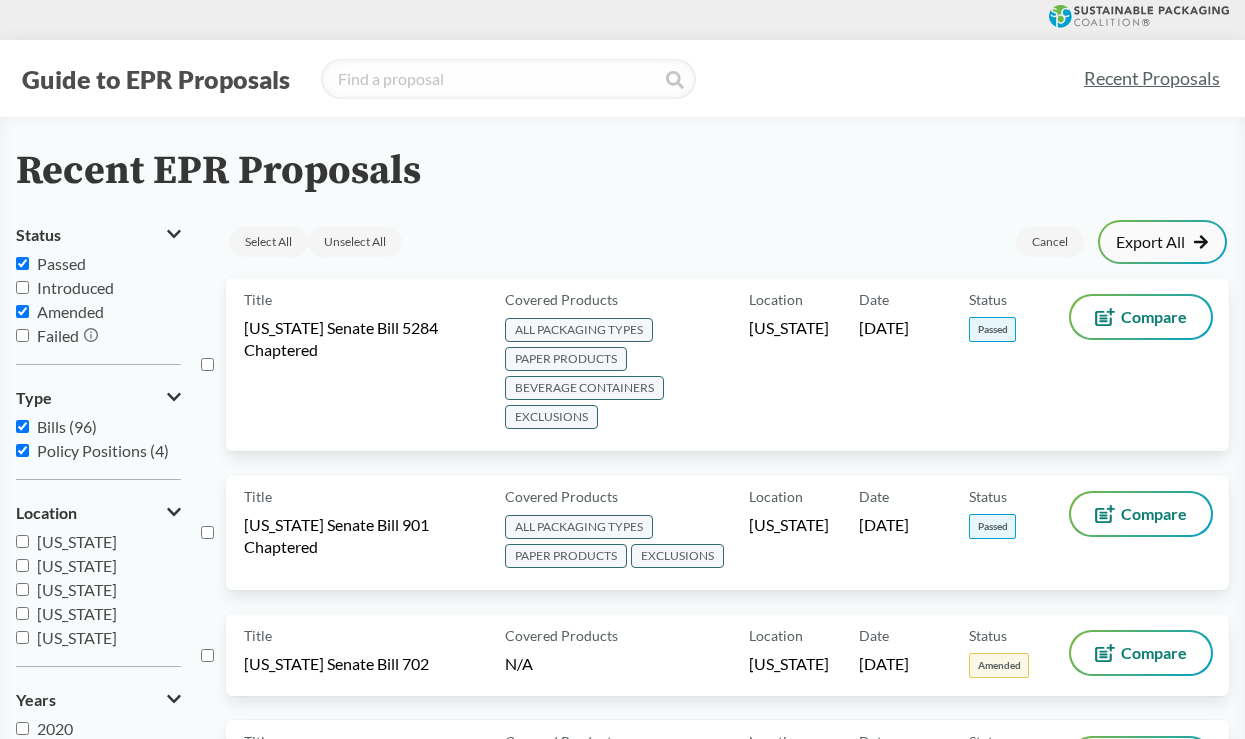 click on "Export All" at bounding box center [1162, 242] 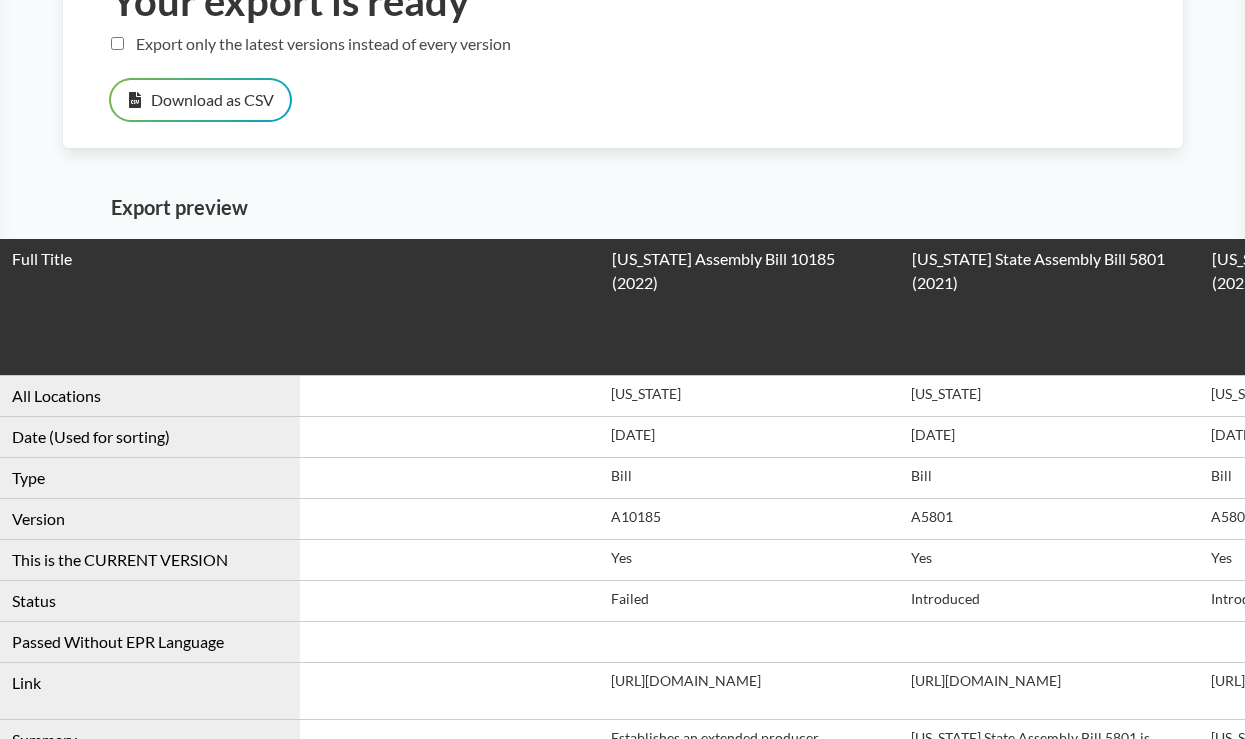 scroll, scrollTop: 200, scrollLeft: 0, axis: vertical 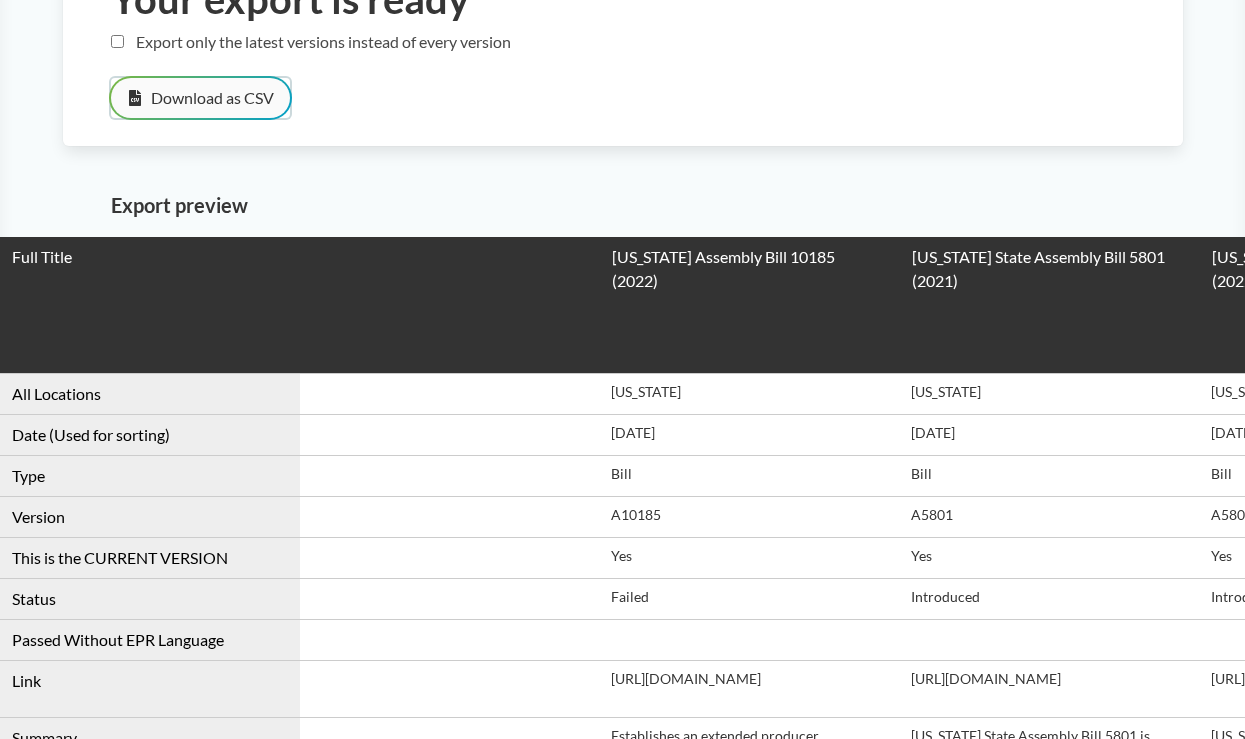 click on "Download as CSV" at bounding box center (200, 98) 